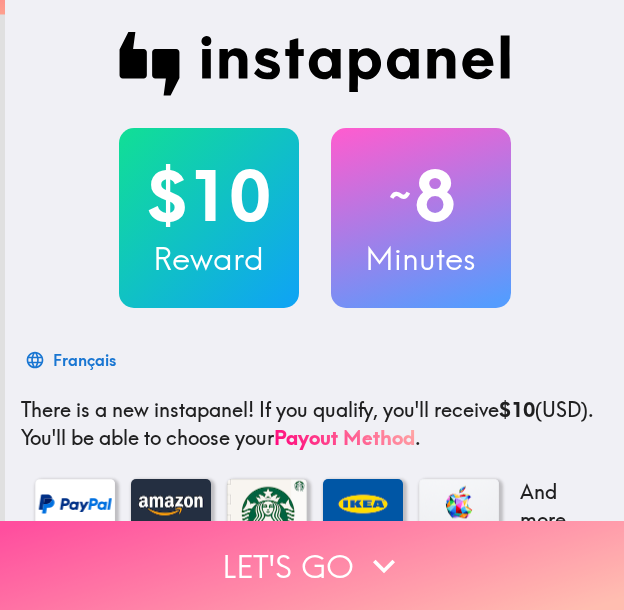 click on "Let's go" at bounding box center (312, 565) 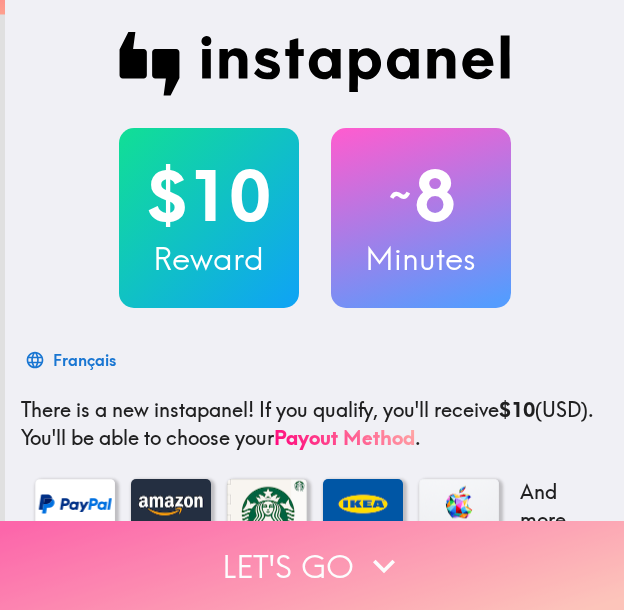 scroll, scrollTop: 0, scrollLeft: 0, axis: both 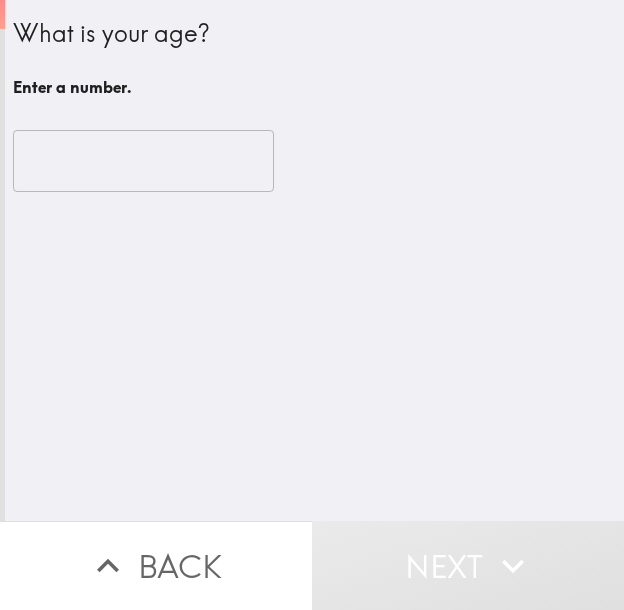 type 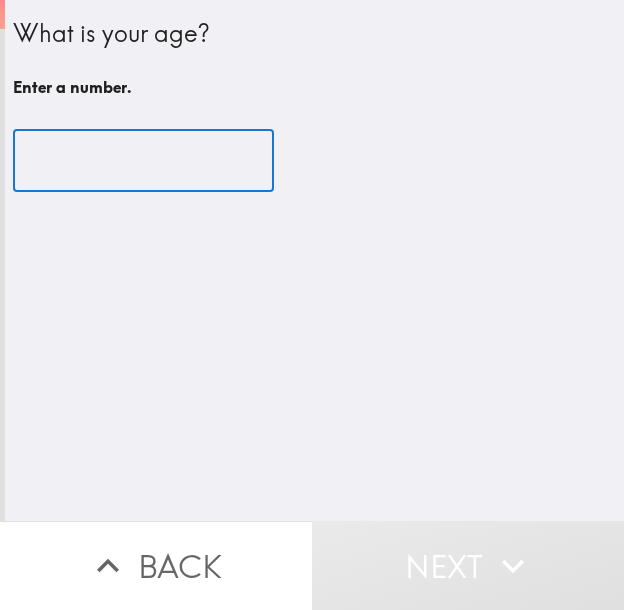 click at bounding box center (143, 161) 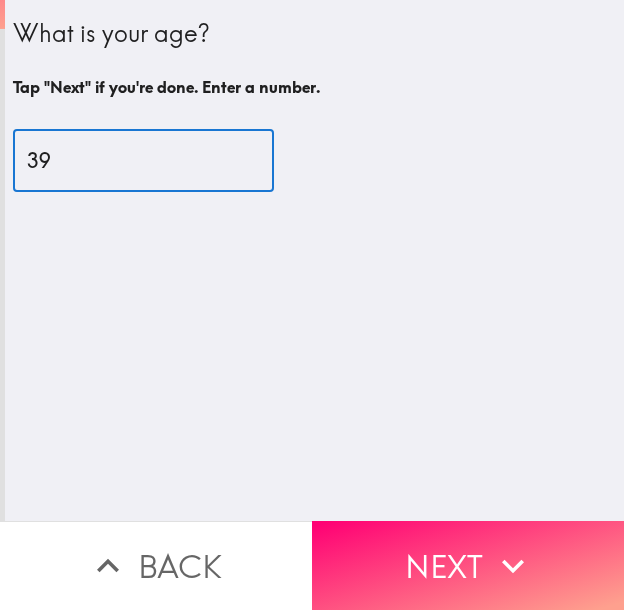 type on "39" 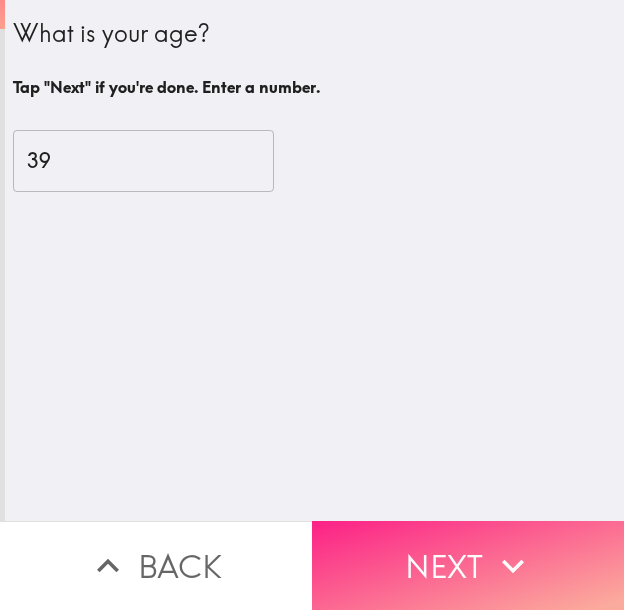 click on "Next" at bounding box center [468, 565] 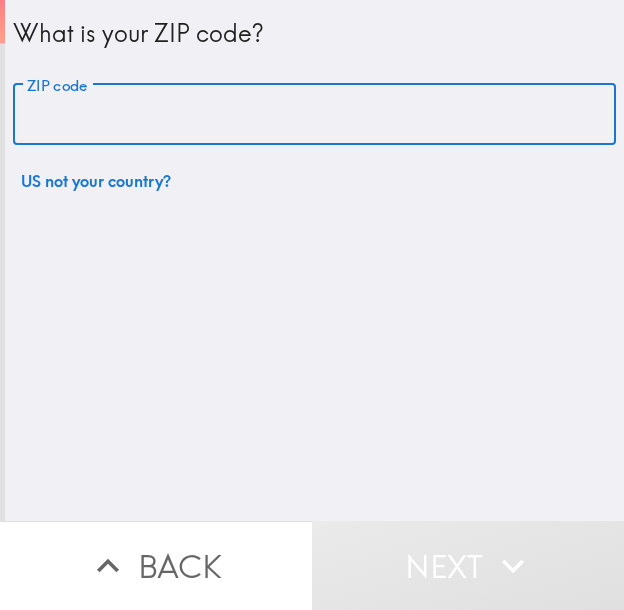 click on "ZIP code" at bounding box center [314, 115] 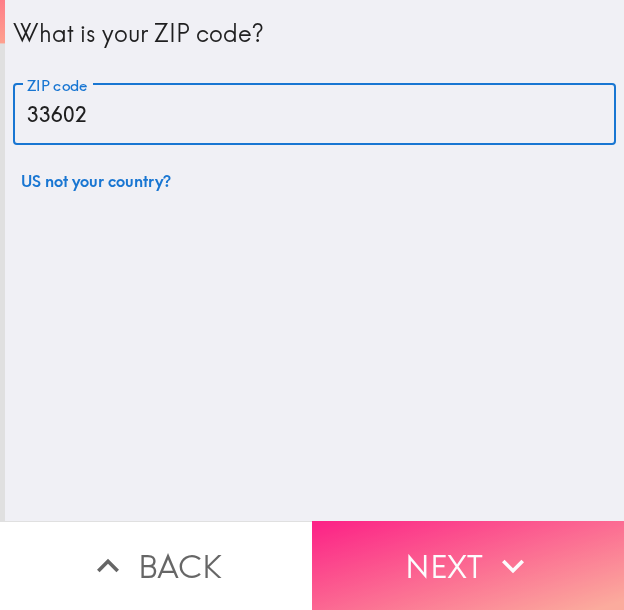 type on "33602" 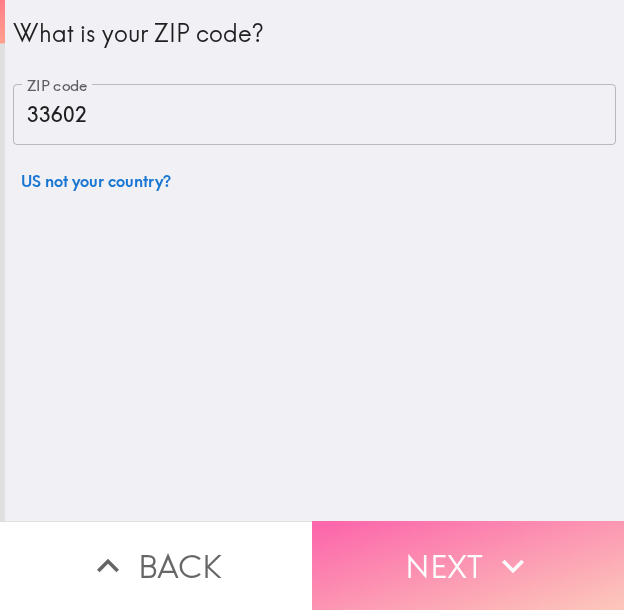 click on "Next" at bounding box center [468, 565] 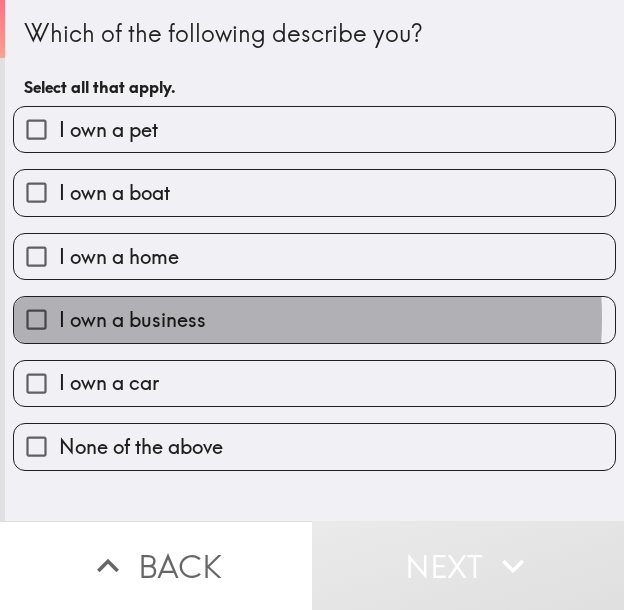 click on "I own a business" at bounding box center (314, 319) 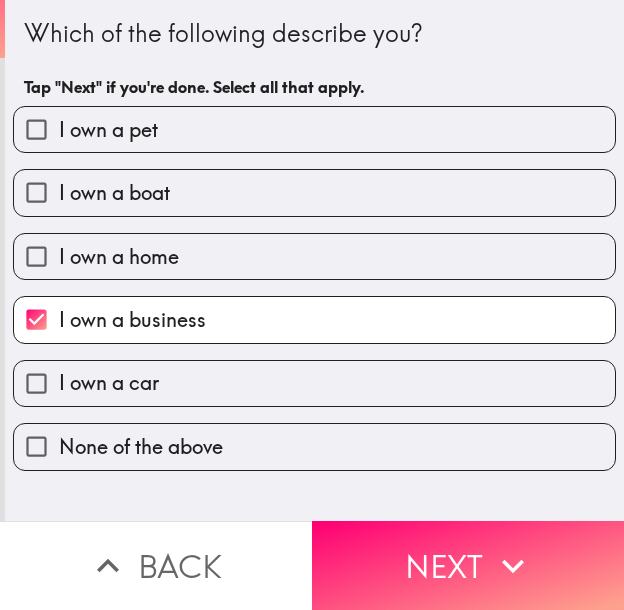 click on "I own a home" at bounding box center [314, 256] 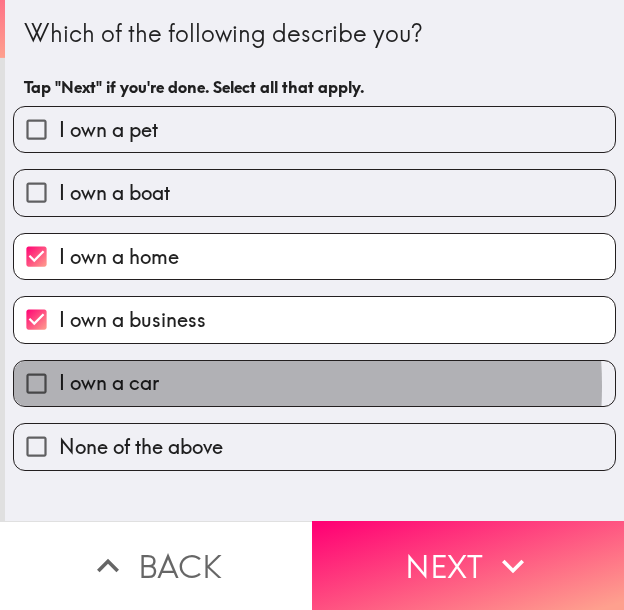 click on "I own a car" at bounding box center (314, 383) 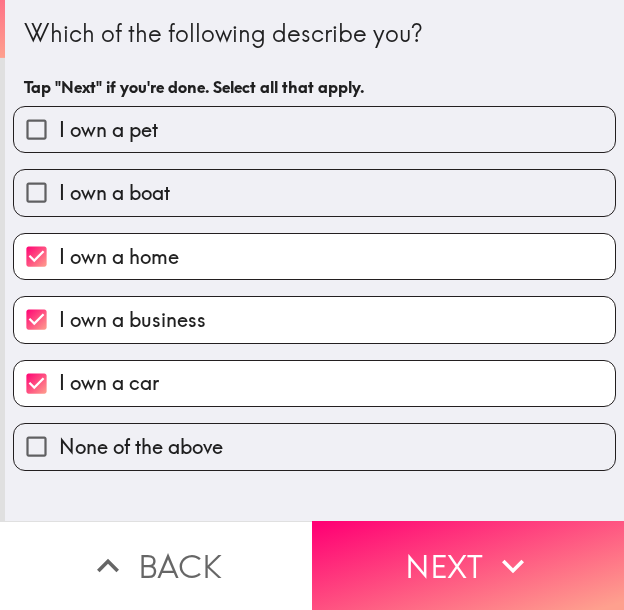 click 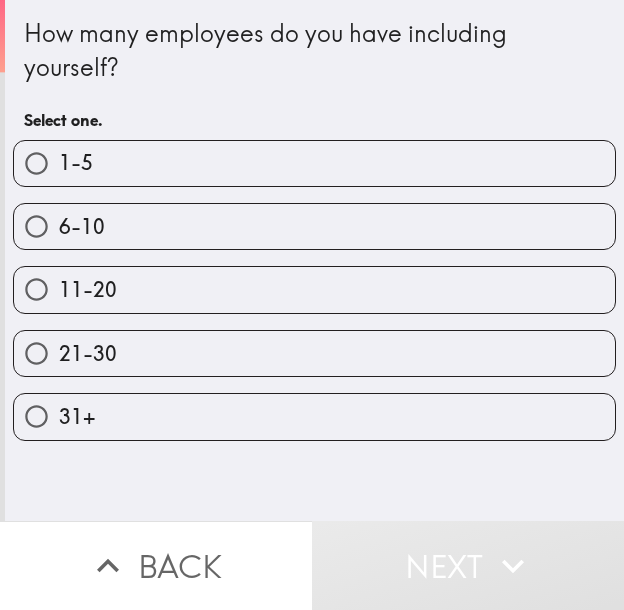 click on "1-5" at bounding box center (314, 163) 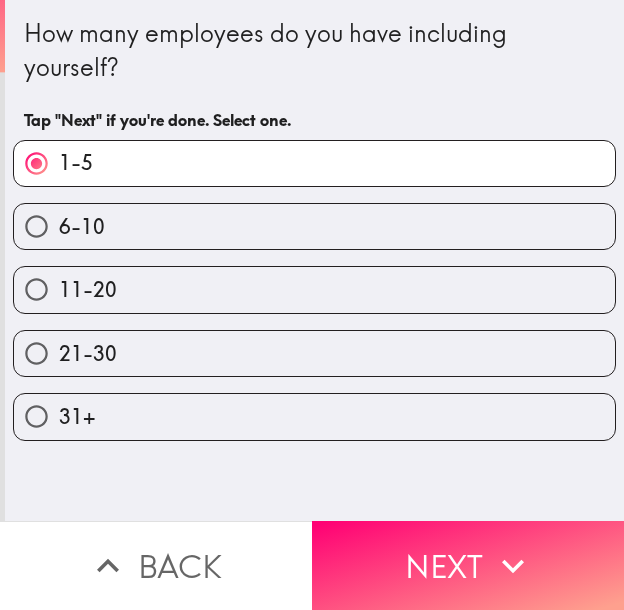 click on "Next" at bounding box center (468, 565) 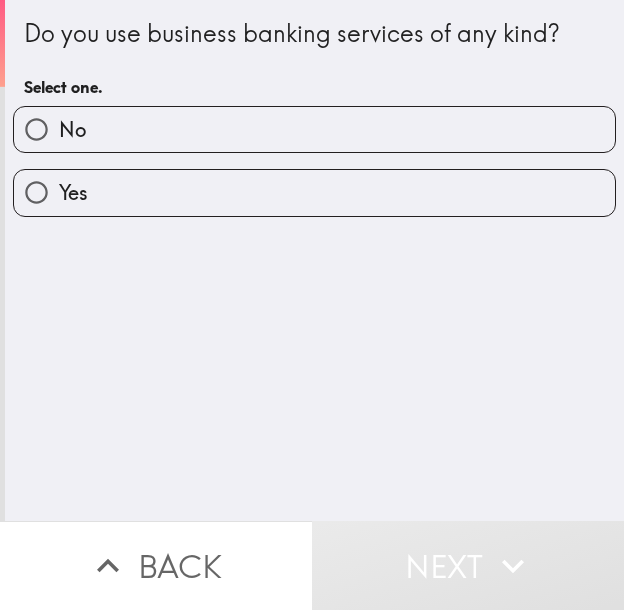 click on "Yes" at bounding box center (314, 192) 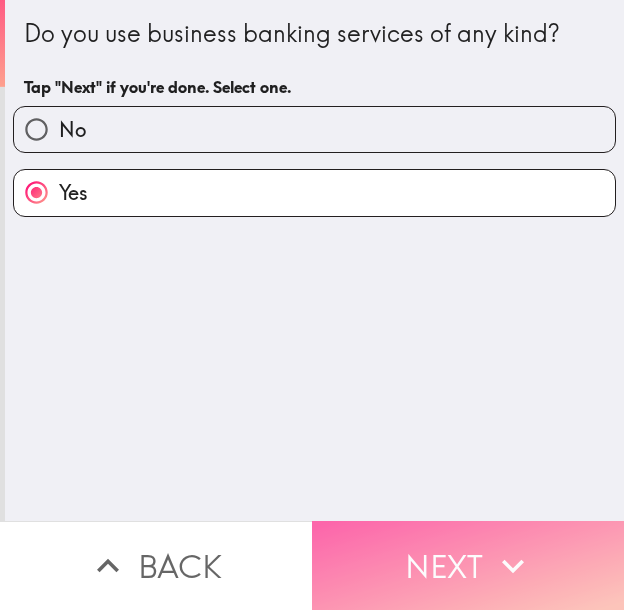 click 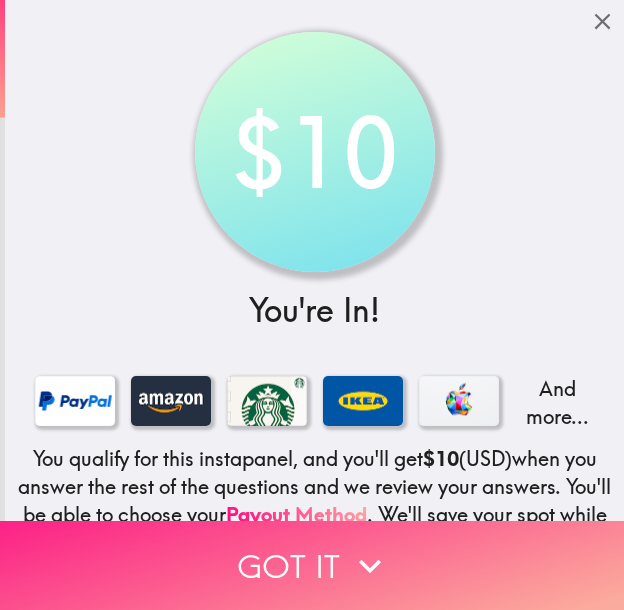 click on "Got it" at bounding box center (312, 565) 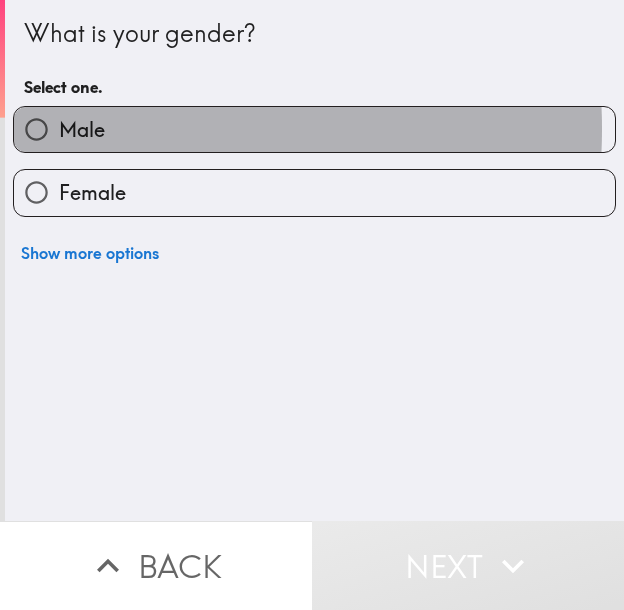 click on "Male" at bounding box center [314, 129] 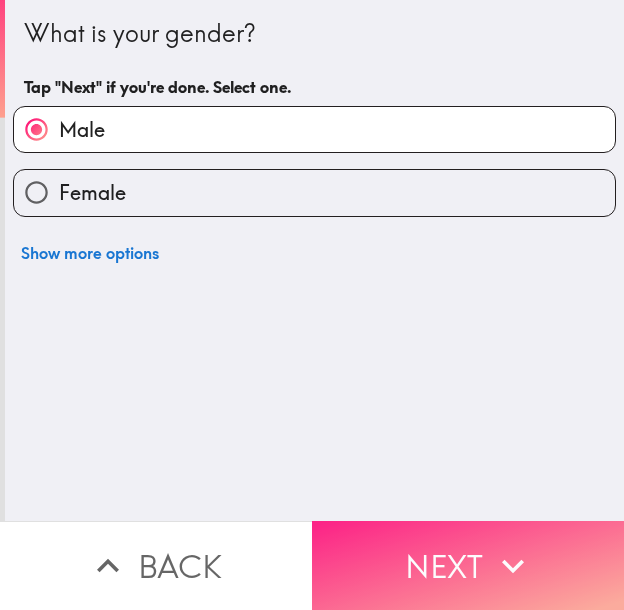 click on "Next" at bounding box center [468, 565] 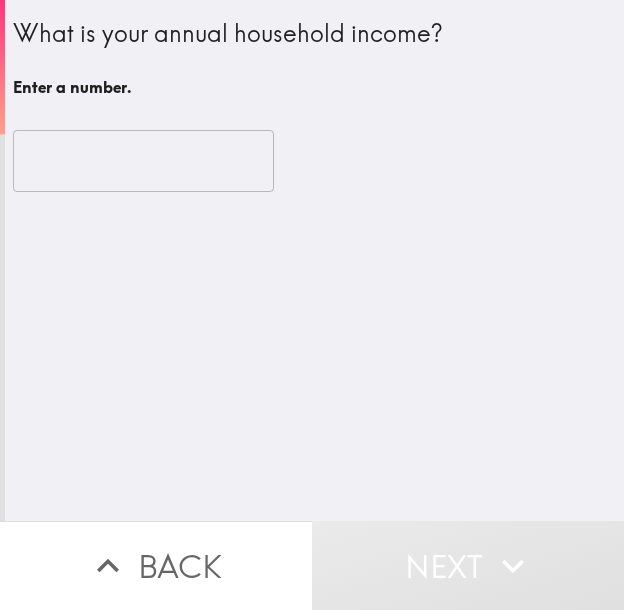 drag, startPoint x: 466, startPoint y: 42, endPoint x: 449, endPoint y: 182, distance: 141.02837 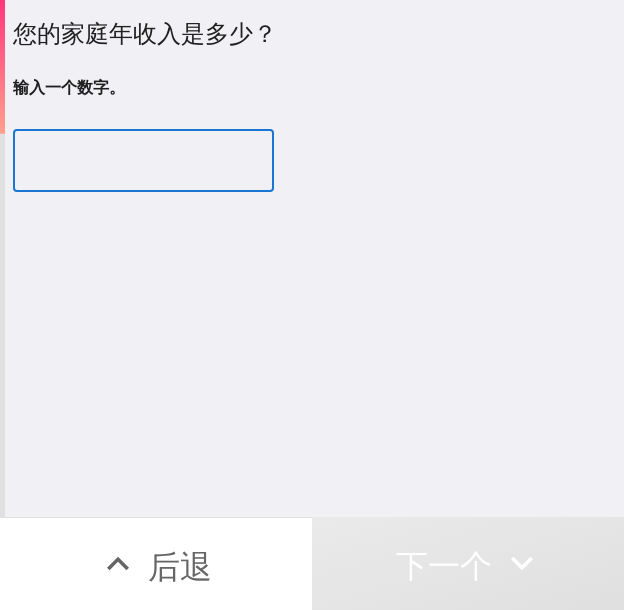 click at bounding box center [143, 161] 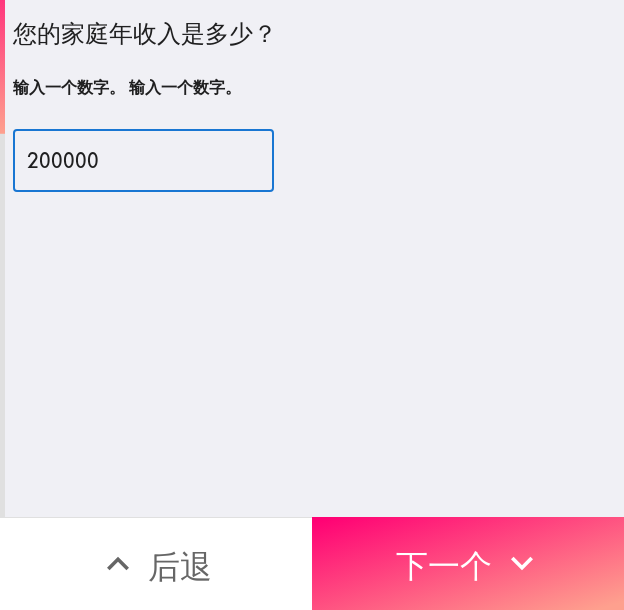 drag, startPoint x: 133, startPoint y: 159, endPoint x: 23, endPoint y: 169, distance: 110.45361 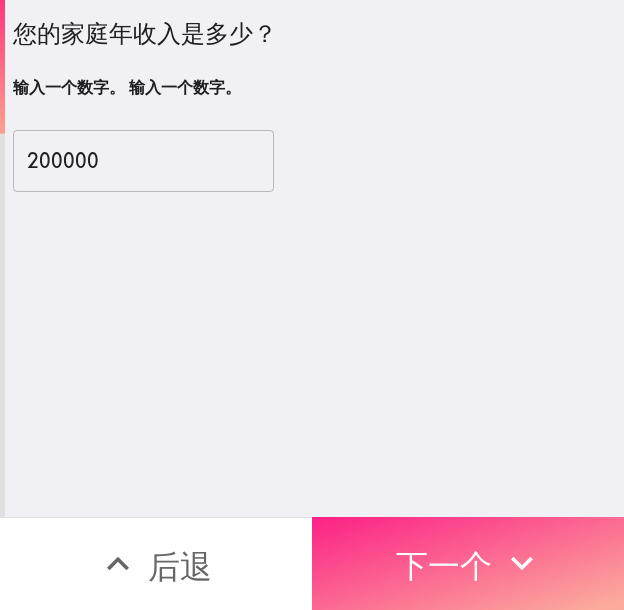 click 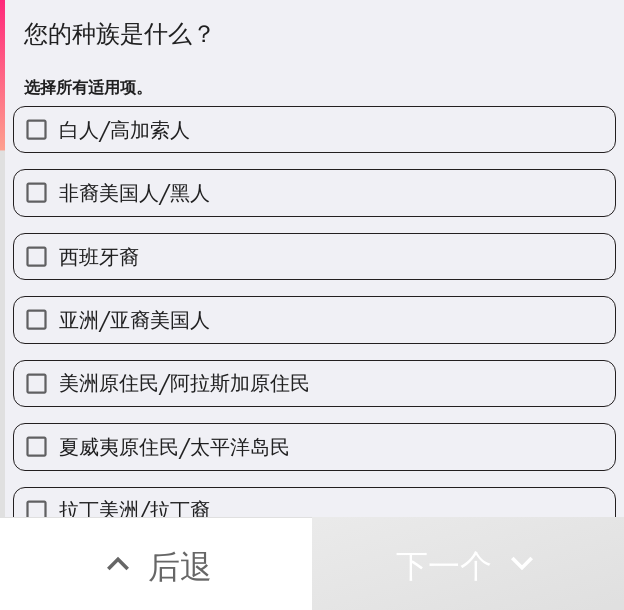 click on "非裔美国人/黑人" at bounding box center [134, 192] 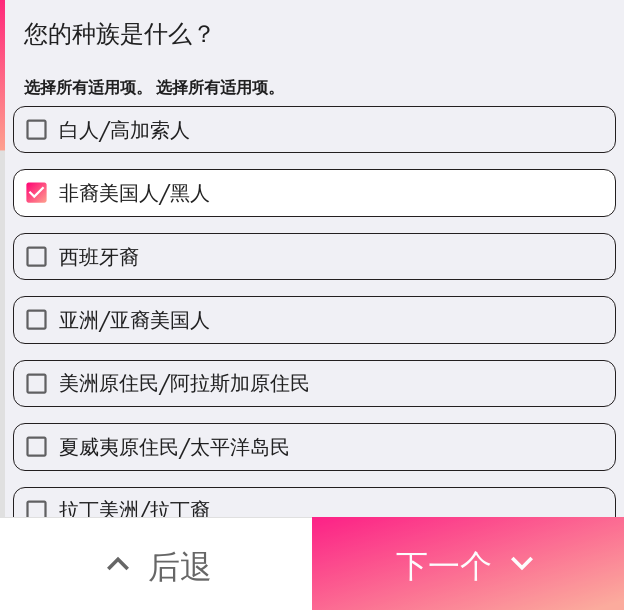 click 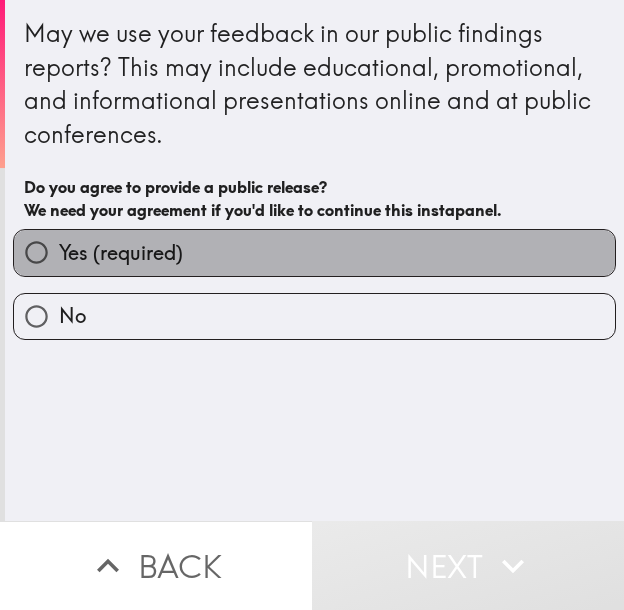 click on "Yes (required)" at bounding box center (314, 252) 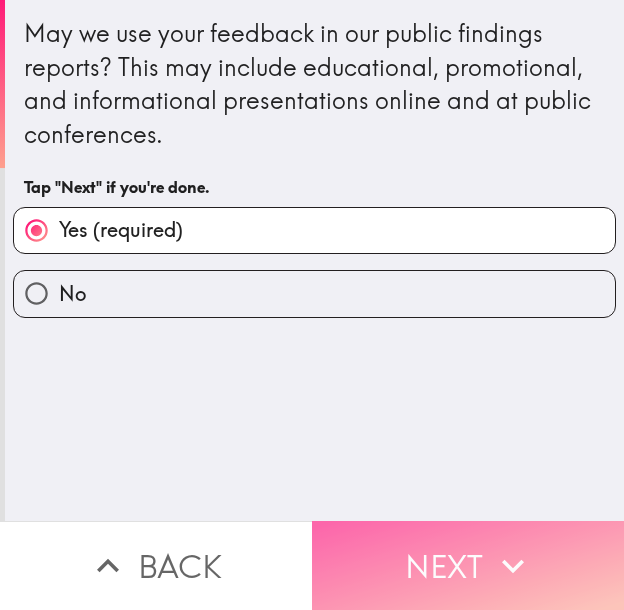 click on "Next" at bounding box center (468, 565) 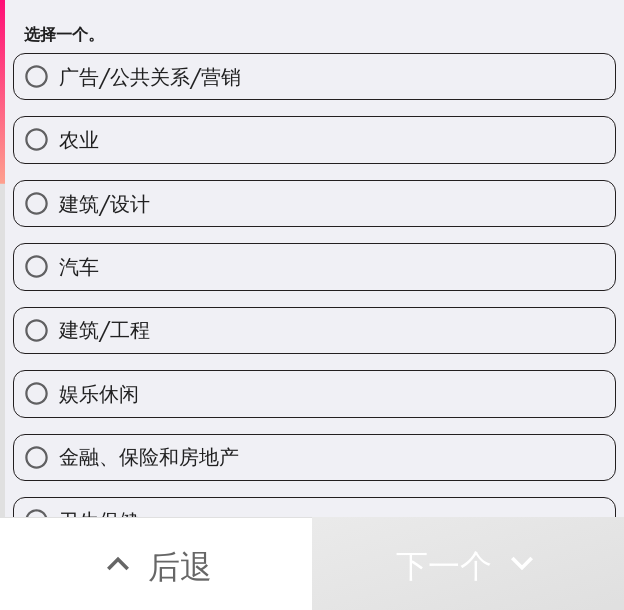 scroll, scrollTop: 200, scrollLeft: 0, axis: vertical 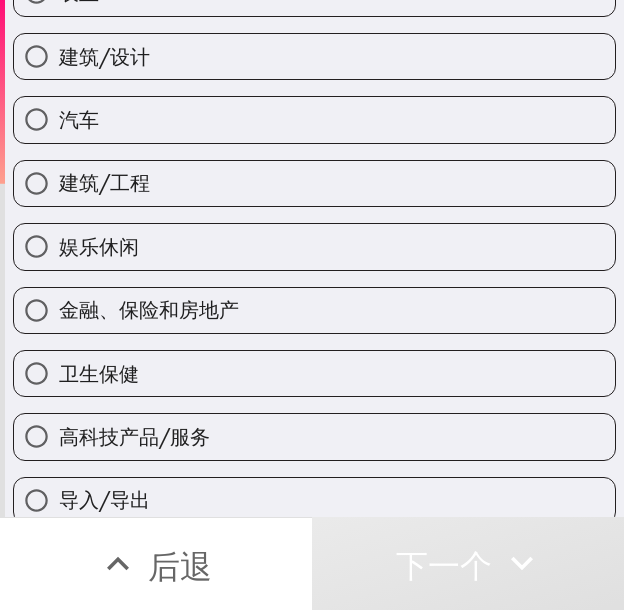 click on "卫生保健" at bounding box center [314, 373] 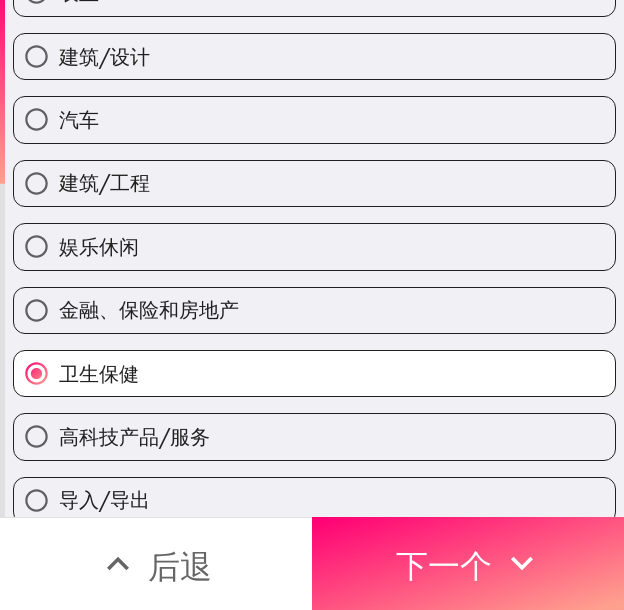 click on "卫生保健" at bounding box center [314, 373] 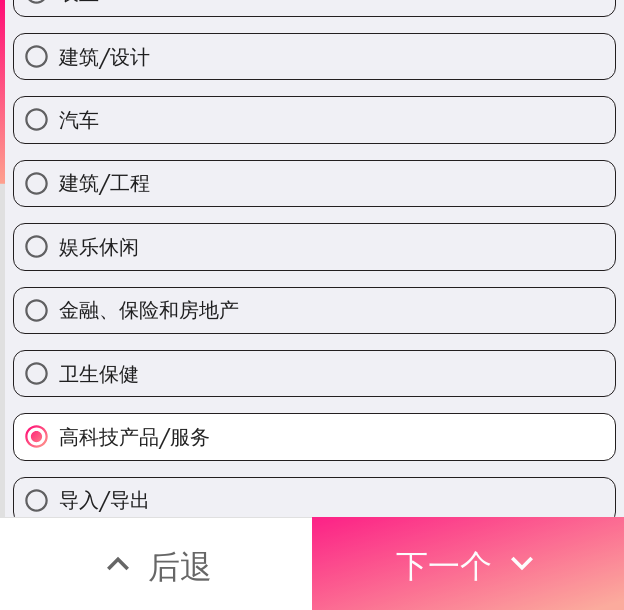 click on "下一个" at bounding box center (444, 563) 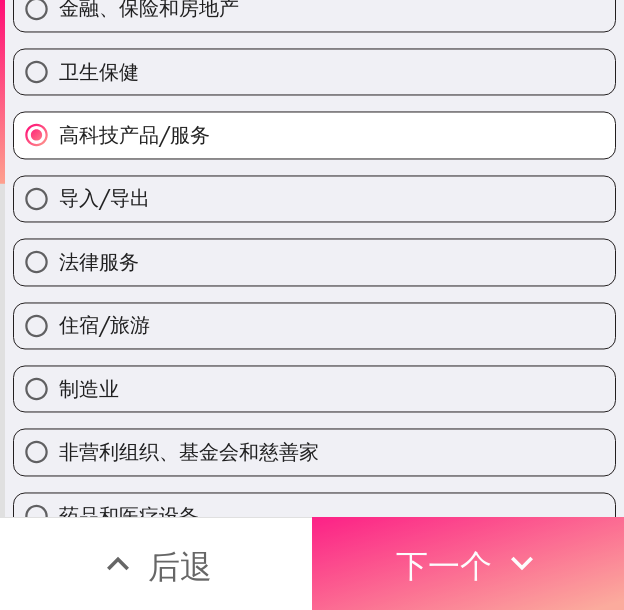 scroll, scrollTop: 0, scrollLeft: 0, axis: both 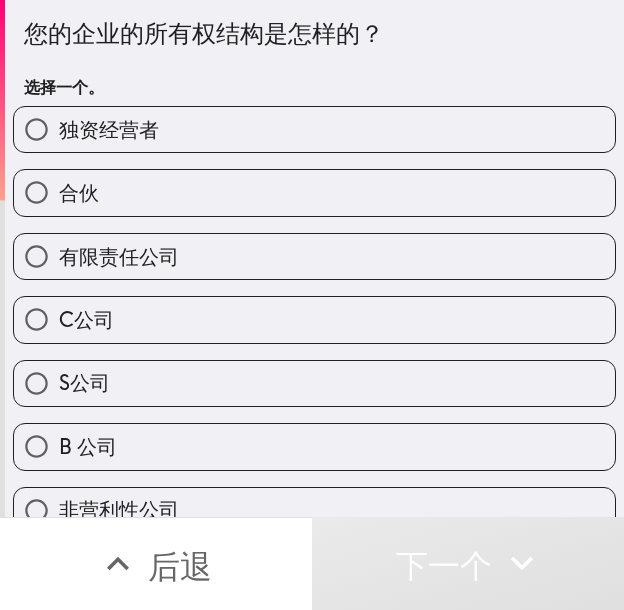 drag, startPoint x: 175, startPoint y: 210, endPoint x: 134, endPoint y: 227, distance: 44.38468 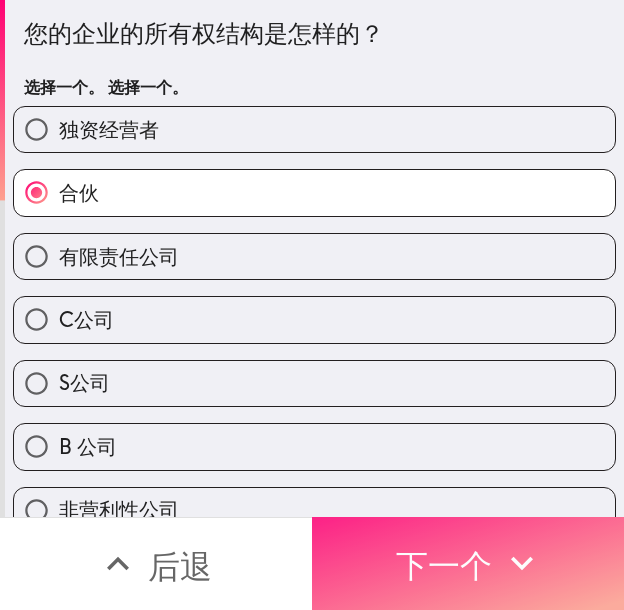 click 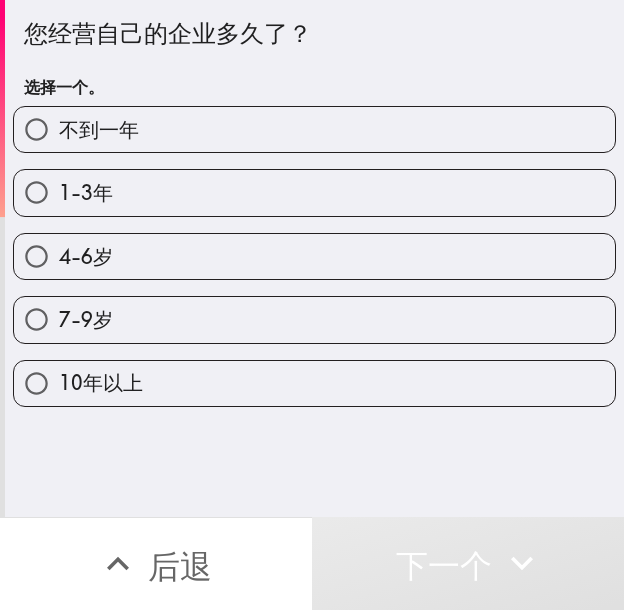 click on "1-3年" at bounding box center (306, 184) 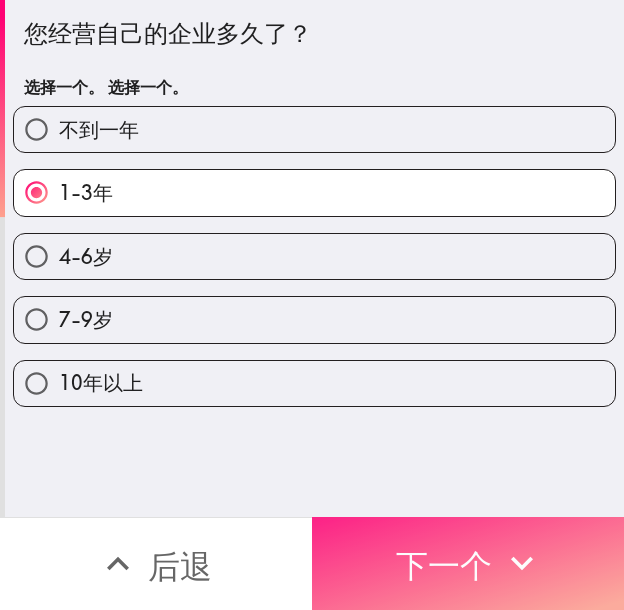 click on "下一个" at bounding box center [444, 566] 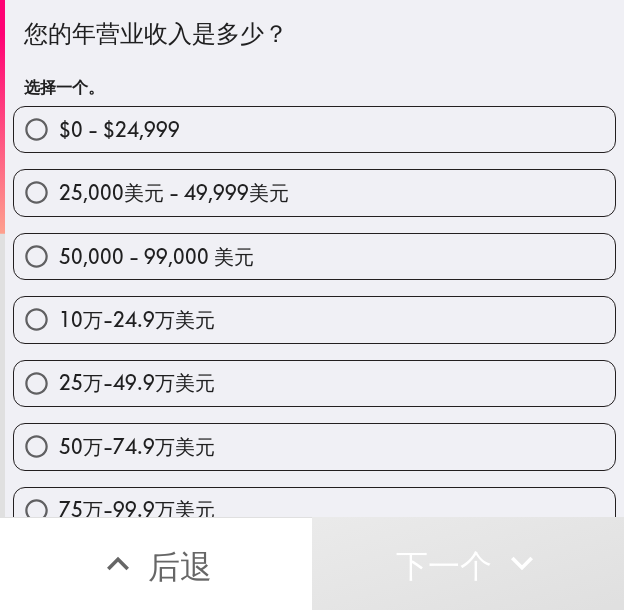 click on "10万-24.9万美元" at bounding box center [137, 319] 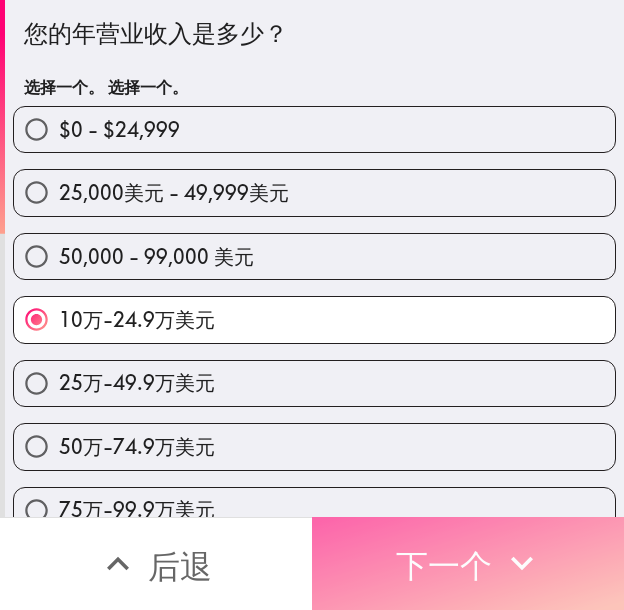 click on "下一个" at bounding box center (468, 563) 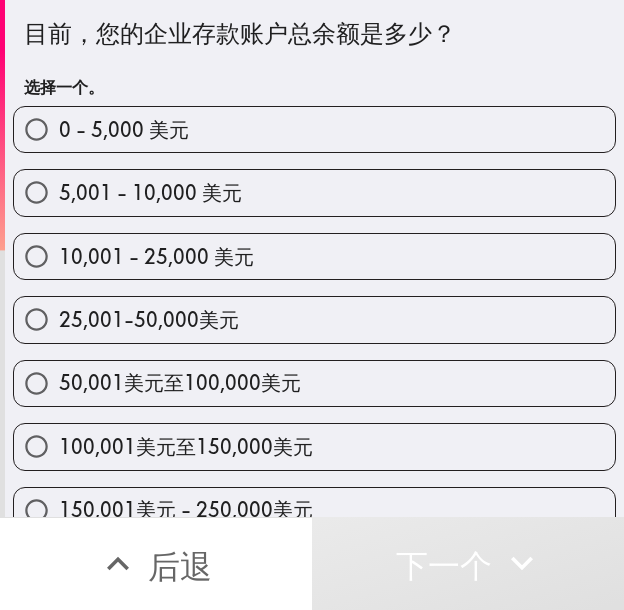 click on "50,001美元至100,000美元" at bounding box center (180, 382) 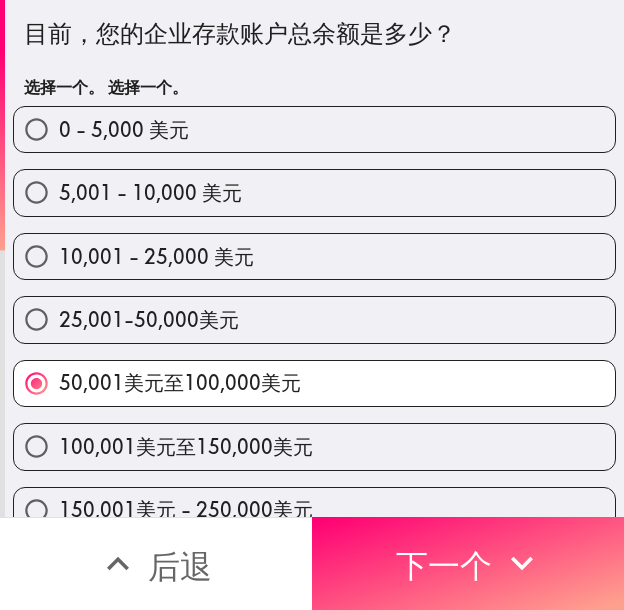 click on "25,001-50,000美元" at bounding box center (149, 319) 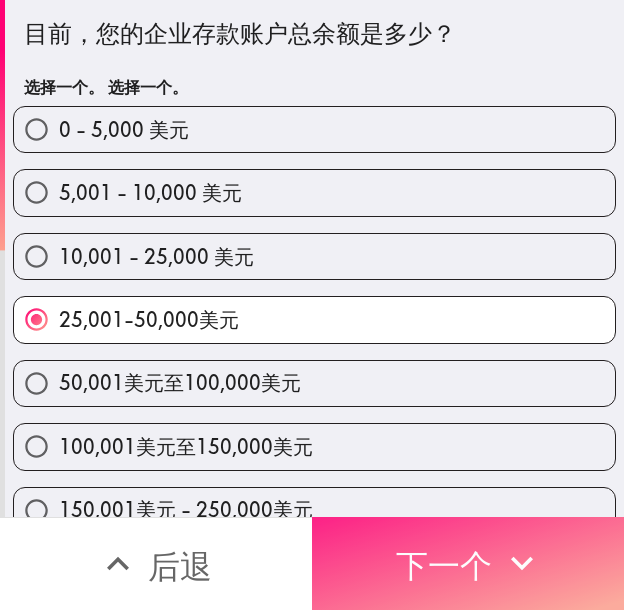 click on "下一个" at bounding box center [468, 563] 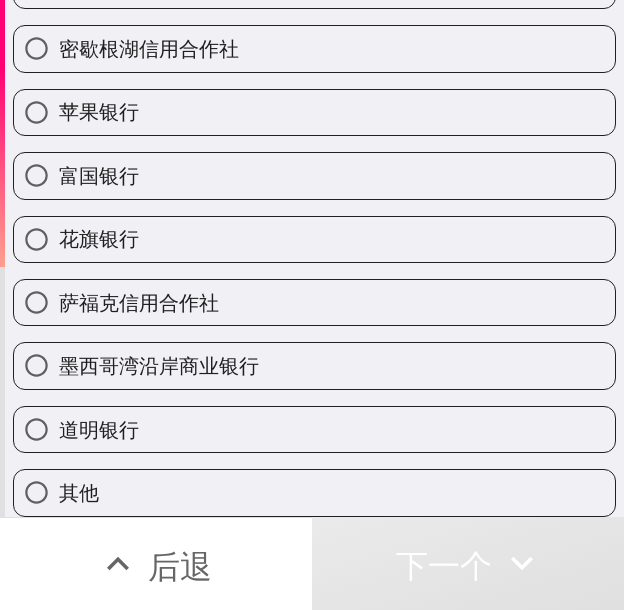 scroll, scrollTop: 600, scrollLeft: 0, axis: vertical 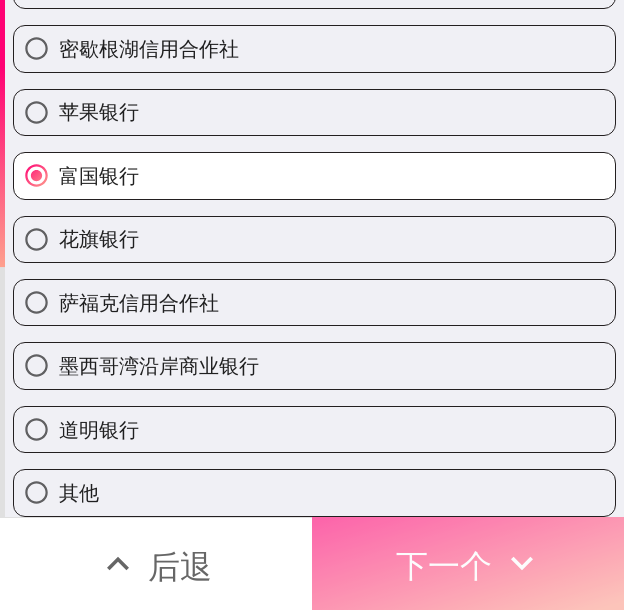 click on "下一个" at bounding box center [468, 563] 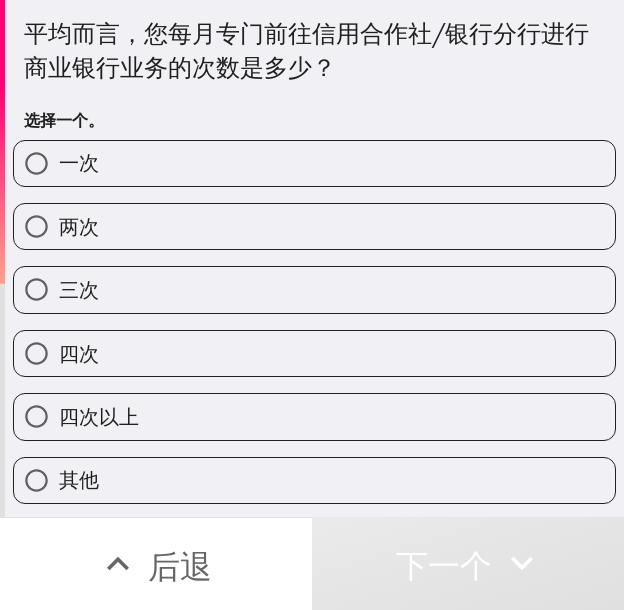 scroll, scrollTop: 2, scrollLeft: 0, axis: vertical 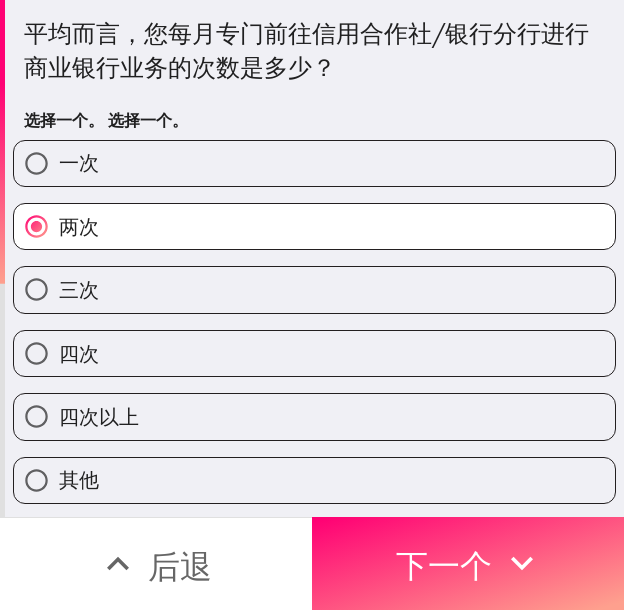 drag, startPoint x: 192, startPoint y: 283, endPoint x: 177, endPoint y: 285, distance: 15.132746 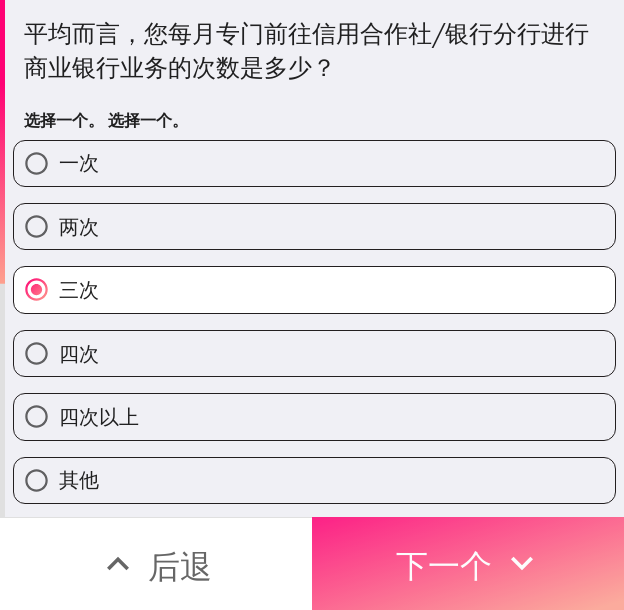 click on "下一个" at bounding box center (444, 566) 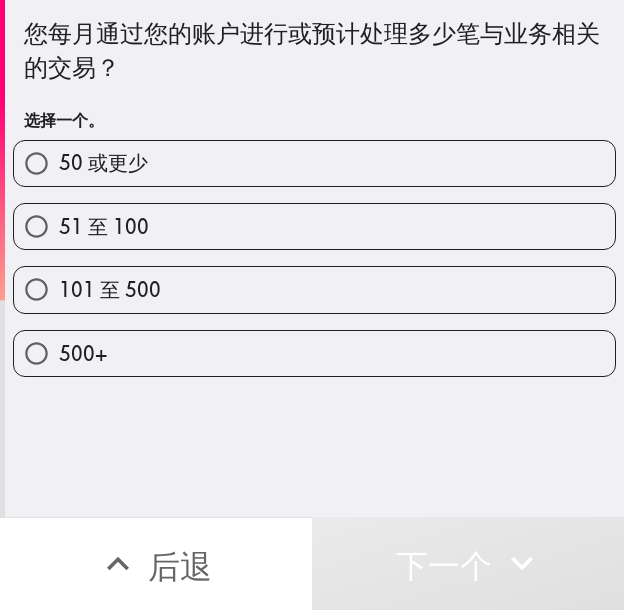 click on "101 至 500" at bounding box center (314, 289) 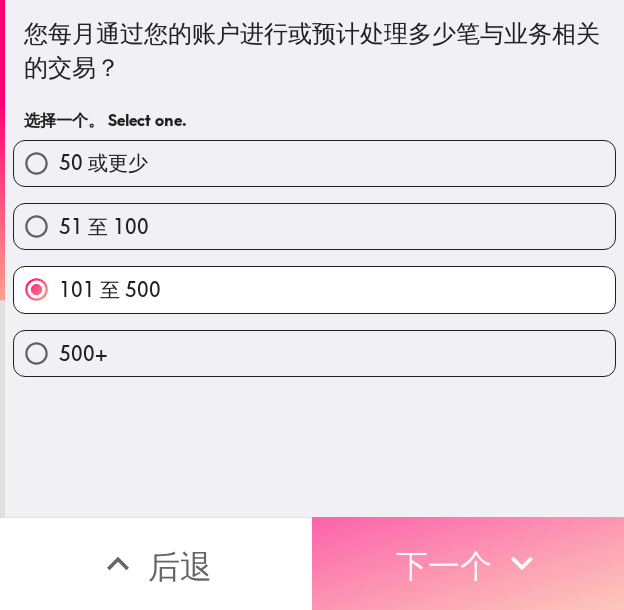 click on "下一个" at bounding box center [468, 563] 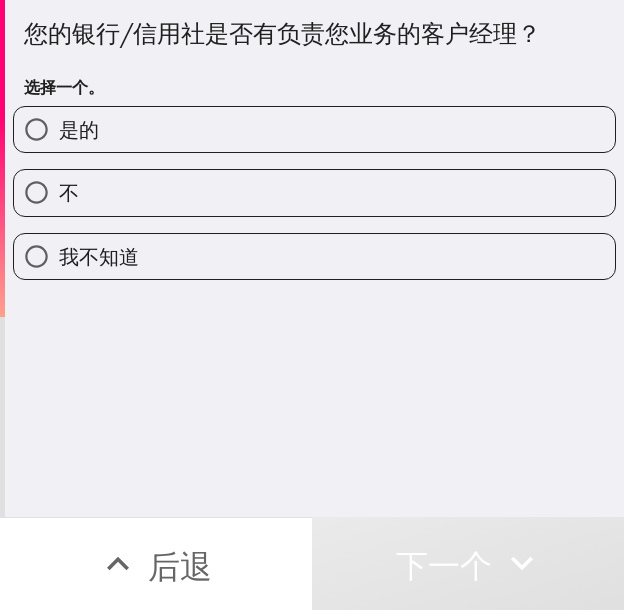 click on "是的" at bounding box center [314, 129] 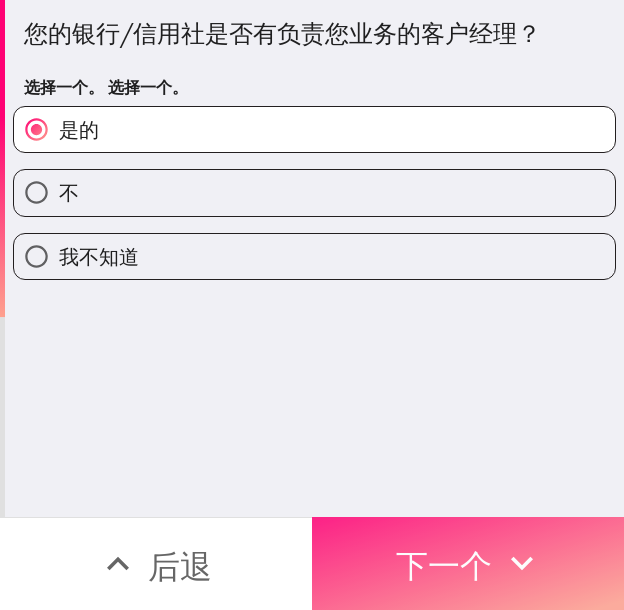 click 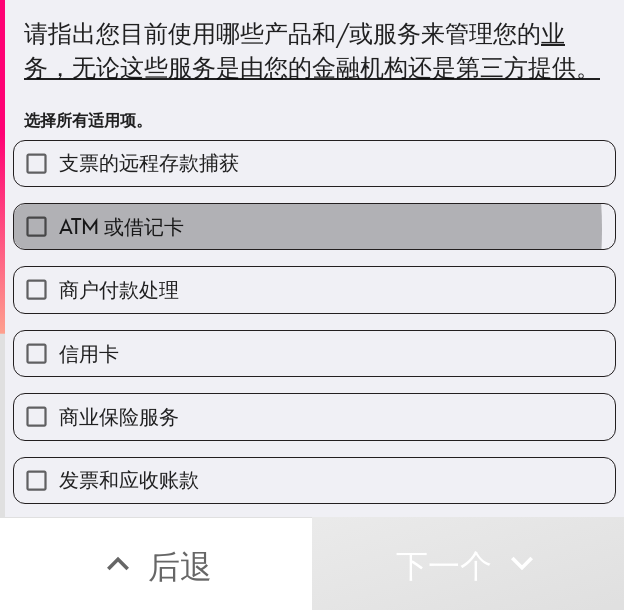 click on "ATM 或借记卡" at bounding box center [314, 226] 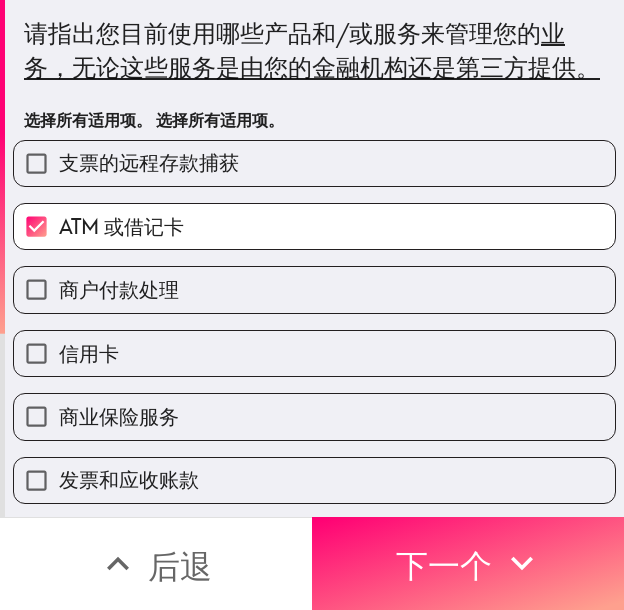 click on "商户付款处理" at bounding box center [119, 289] 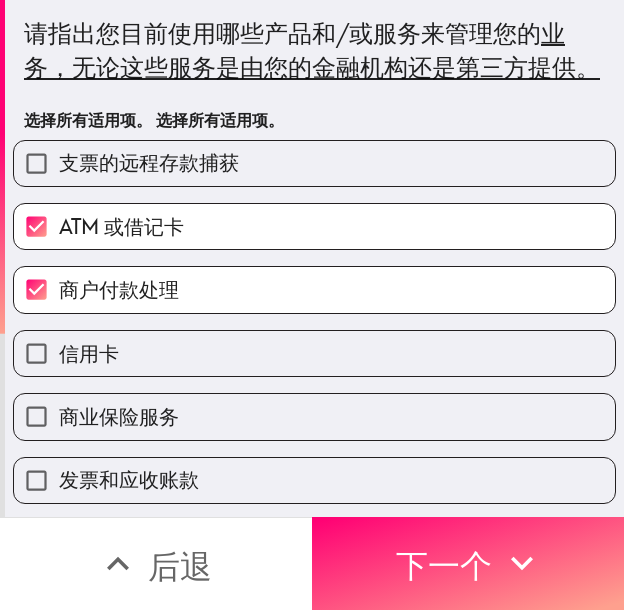 click on "信用卡" at bounding box center (314, 353) 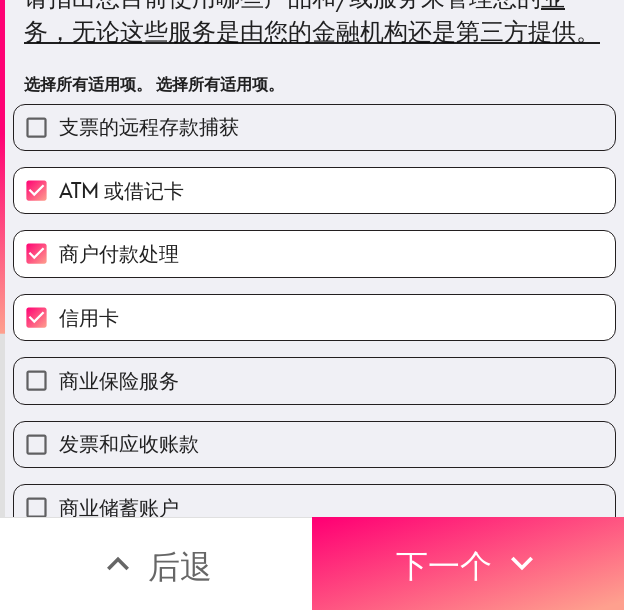 scroll, scrollTop: 100, scrollLeft: 0, axis: vertical 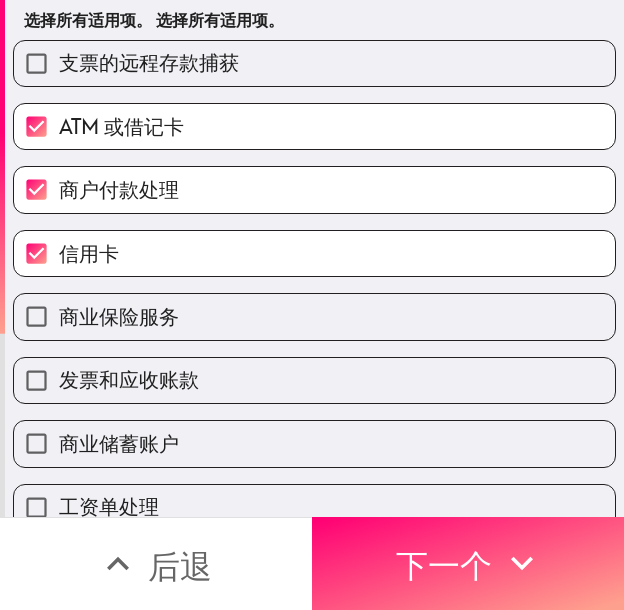 click on "发票和应收账款" at bounding box center [129, 379] 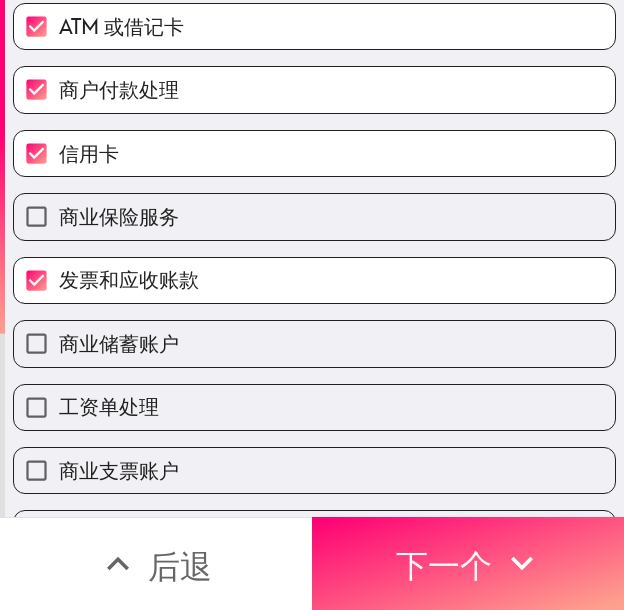 click on "商业储蓄账户" at bounding box center (314, 343) 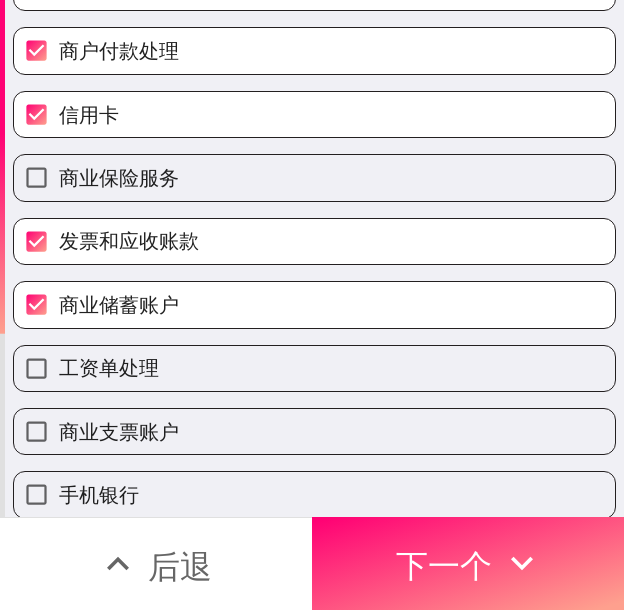 scroll, scrollTop: 400, scrollLeft: 0, axis: vertical 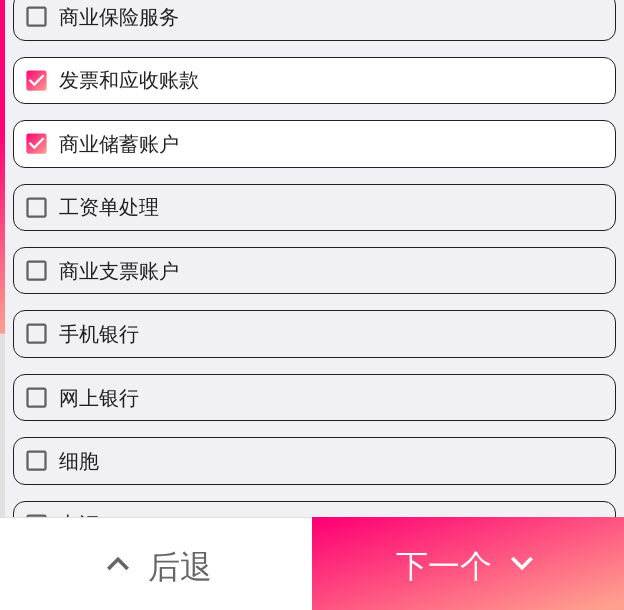 click on "工资单处理" at bounding box center (314, 207) 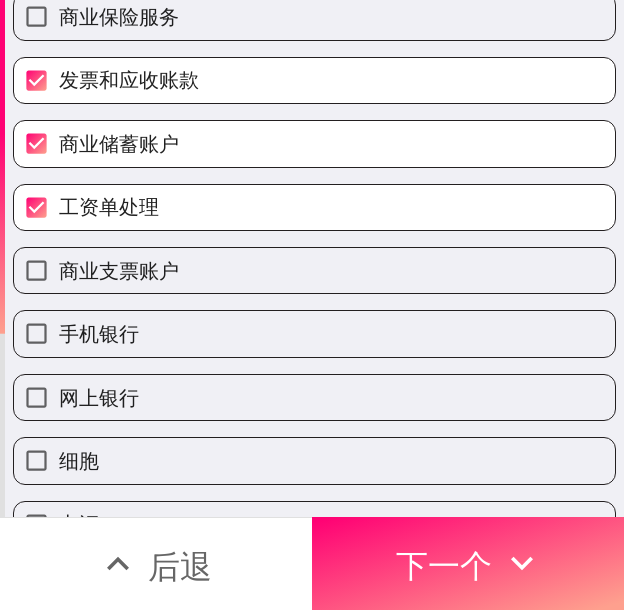 click on "商业支票账户" at bounding box center [314, 270] 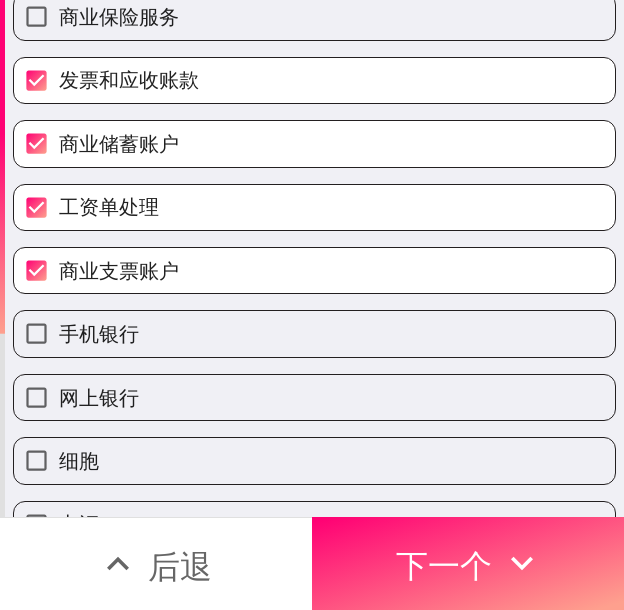 click on "手机银行" at bounding box center [314, 333] 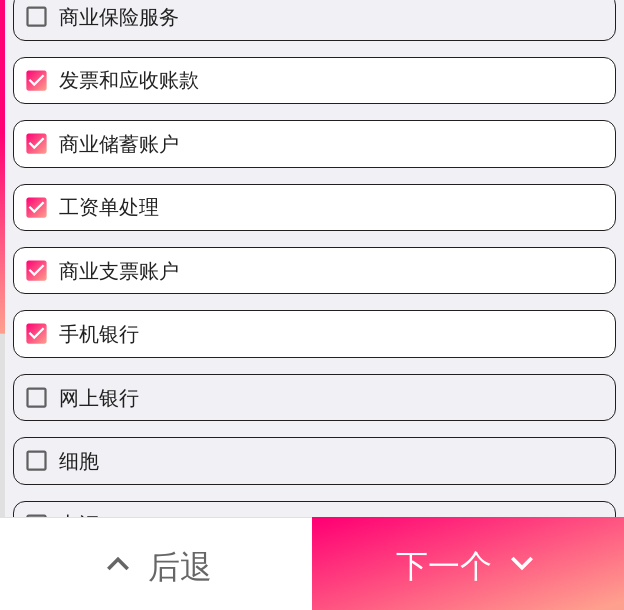 click on "网上银行" at bounding box center (314, 397) 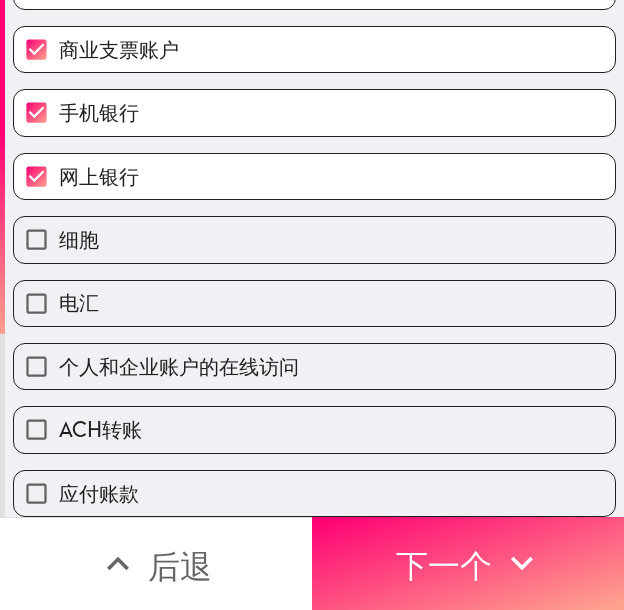scroll, scrollTop: 670, scrollLeft: 0, axis: vertical 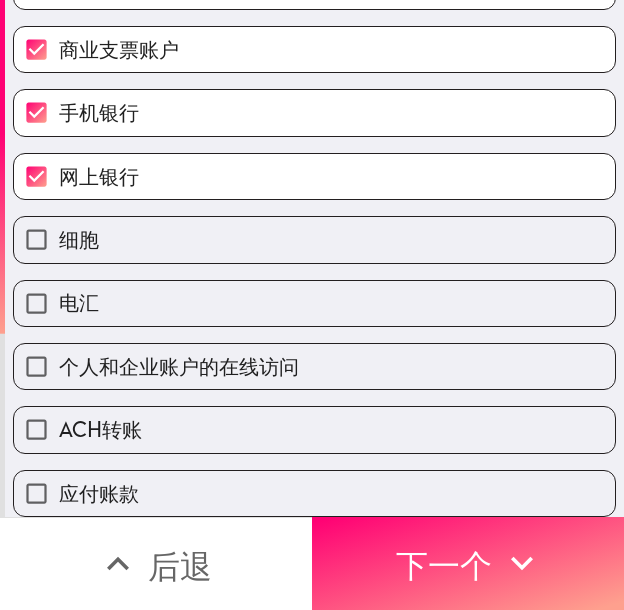 click on "ACH转账" at bounding box center [314, 429] 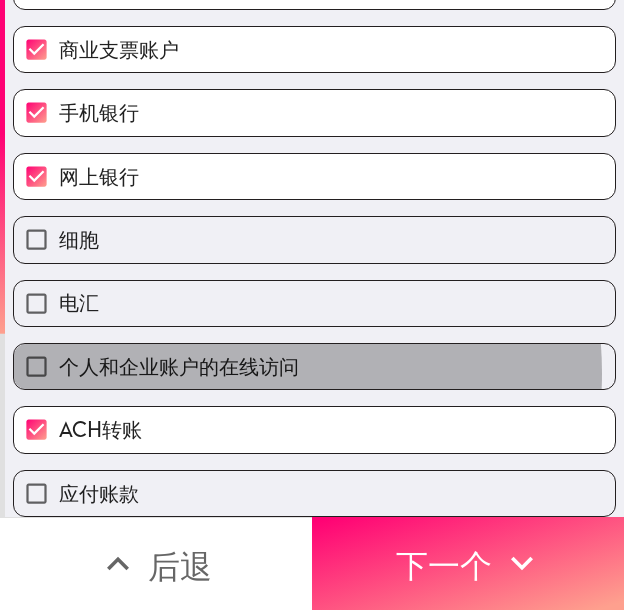 click on "个人和企业账户的在线访问" at bounding box center (179, 366) 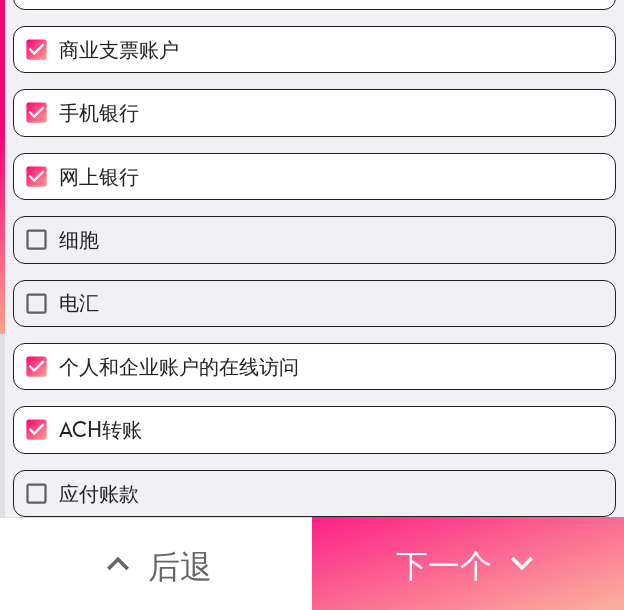 click on "下一个" at bounding box center (444, 566) 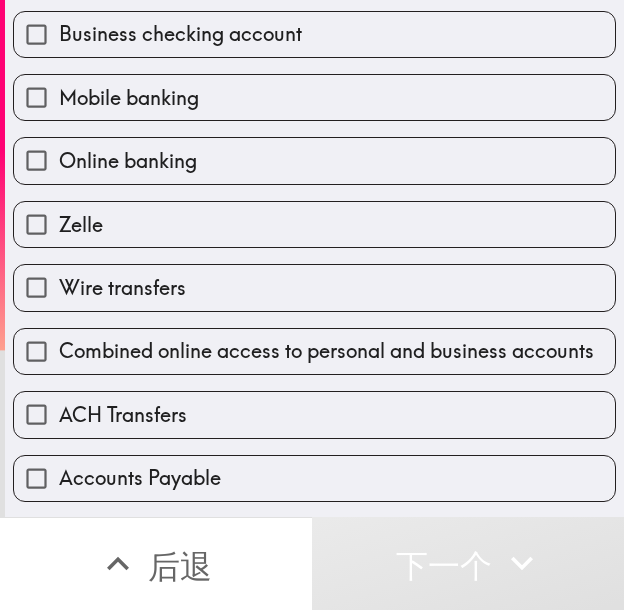 scroll, scrollTop: 636, scrollLeft: 0, axis: vertical 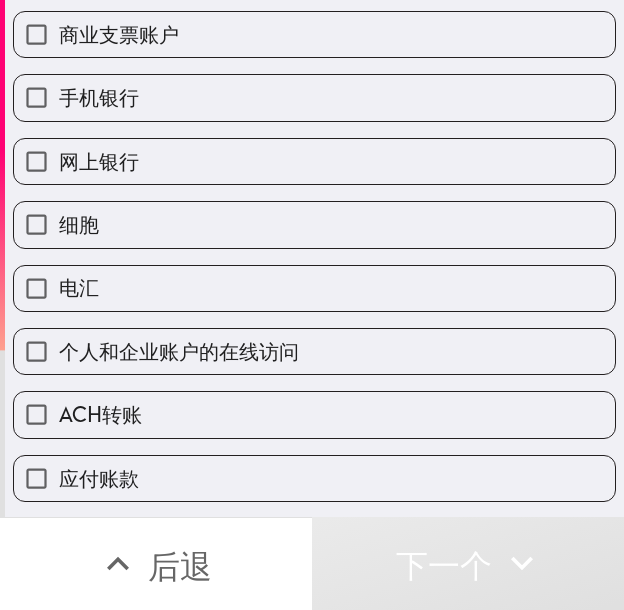 drag, startPoint x: 148, startPoint y: 231, endPoint x: 141, endPoint y: 246, distance: 16.552946 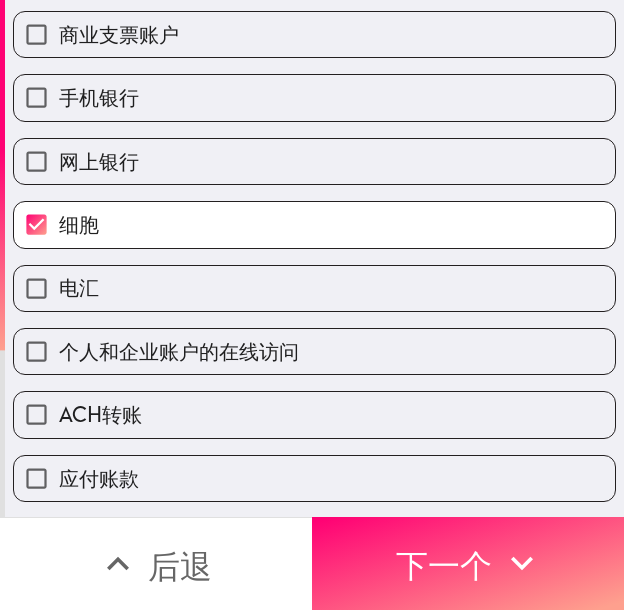click on "电汇" at bounding box center (314, 288) 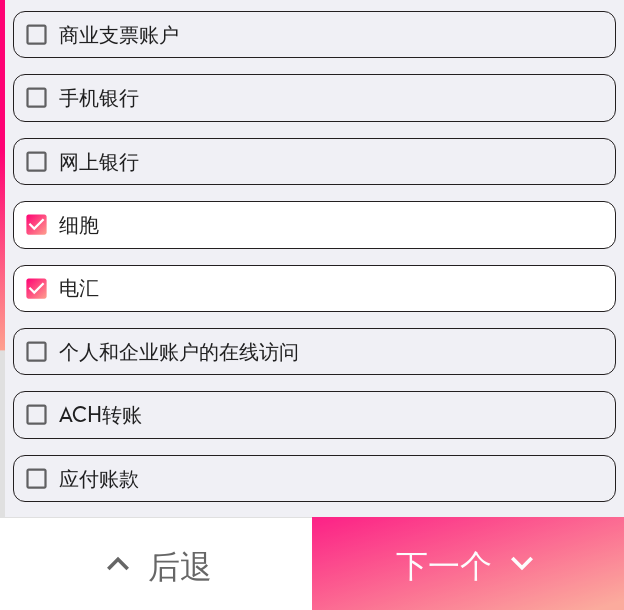 click on "下一个" at bounding box center (444, 566) 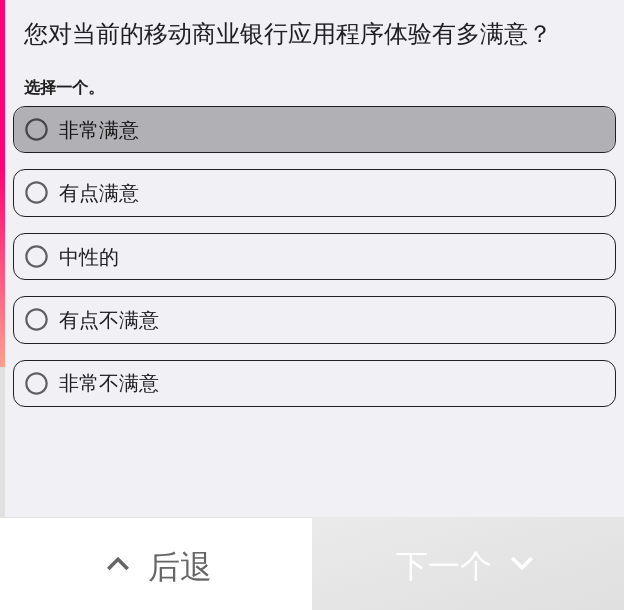 click on "非常满意" at bounding box center (314, 129) 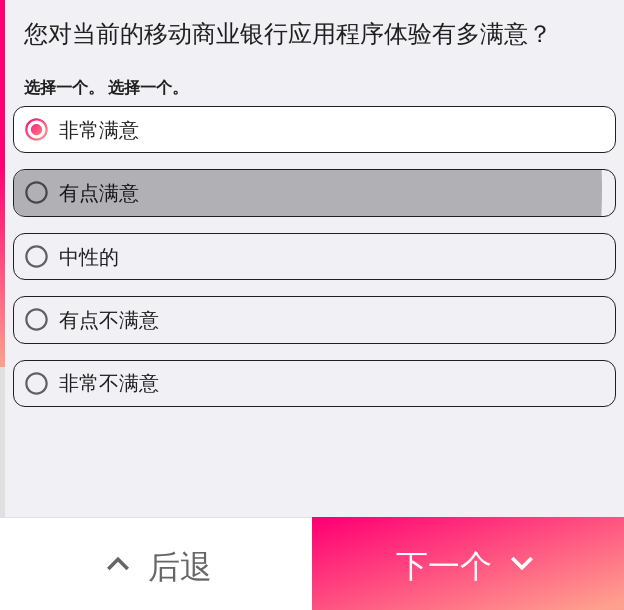 click on "有点满意" at bounding box center (99, 192) 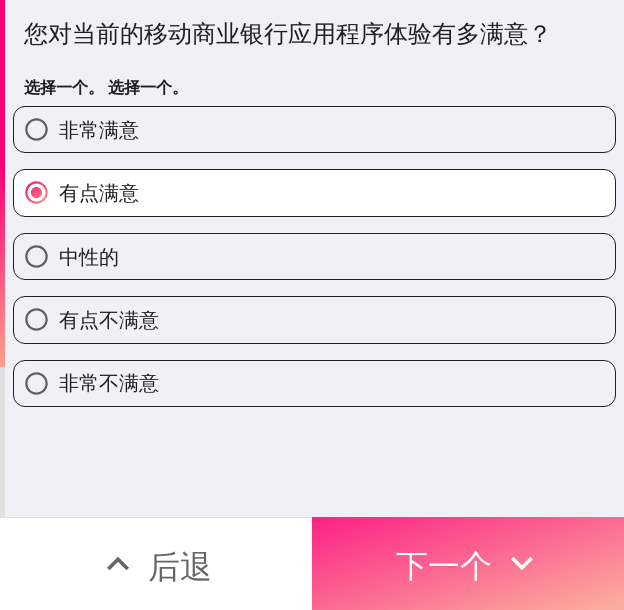 click on "下一个" at bounding box center (468, 563) 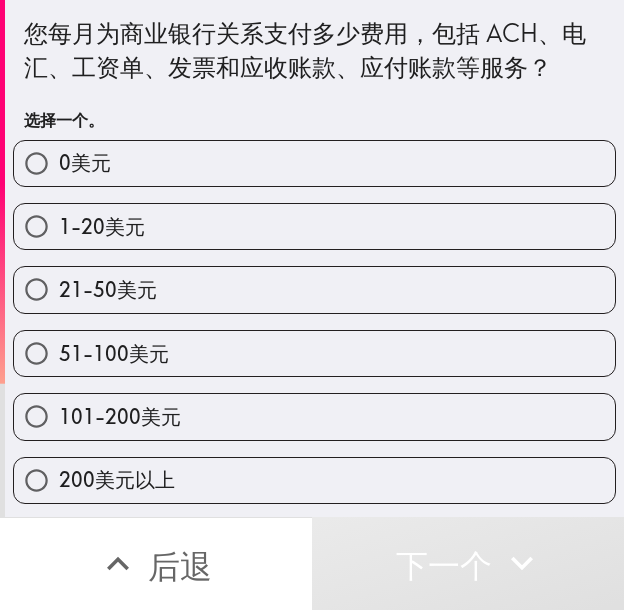drag, startPoint x: 324, startPoint y: 410, endPoint x: 419, endPoint y: 438, distance: 99.0404 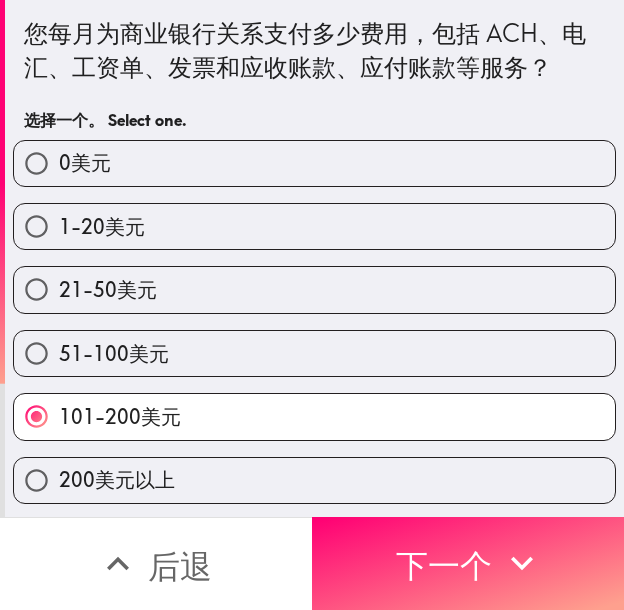 click on "200美元以上" at bounding box center [314, 480] 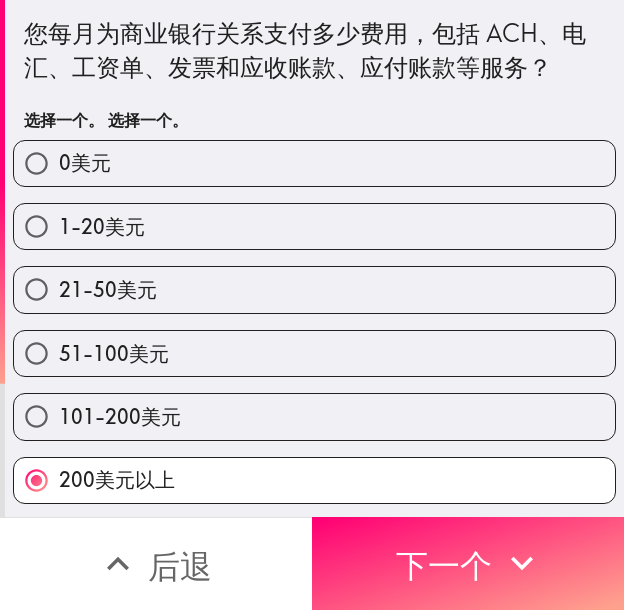 scroll, scrollTop: 2, scrollLeft: 0, axis: vertical 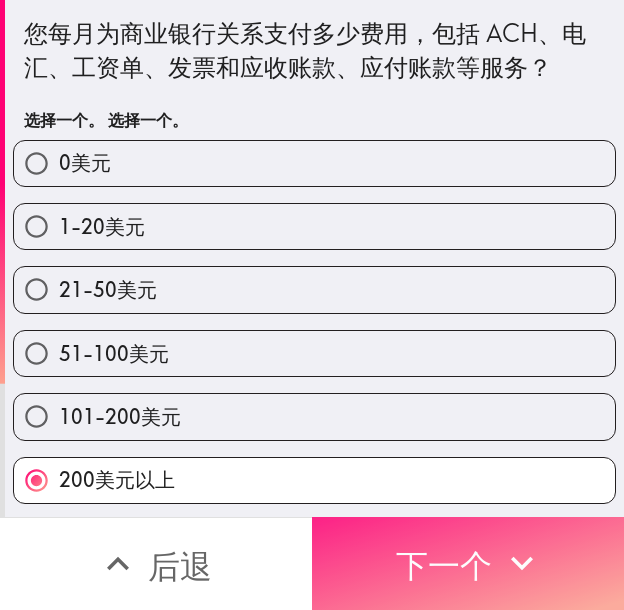 click on "下一个" at bounding box center [444, 566] 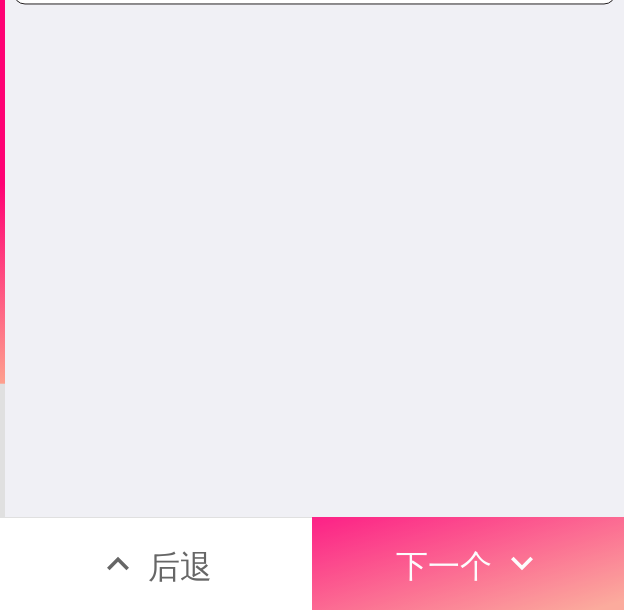 scroll, scrollTop: 0, scrollLeft: 0, axis: both 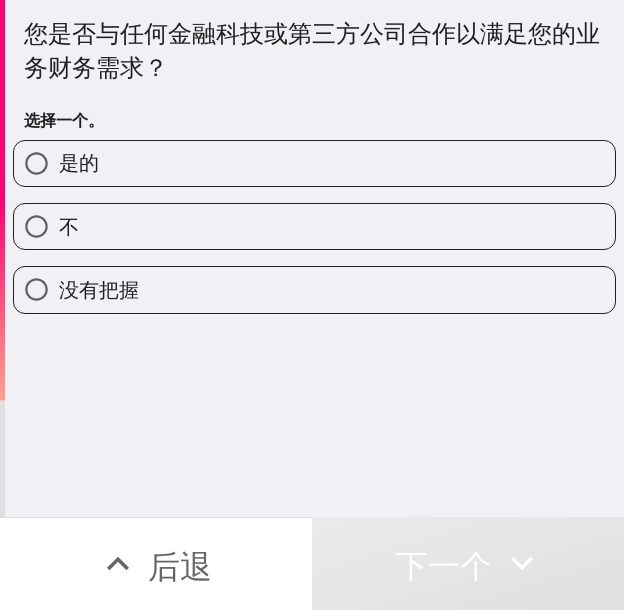 click on "是的" at bounding box center [314, 163] 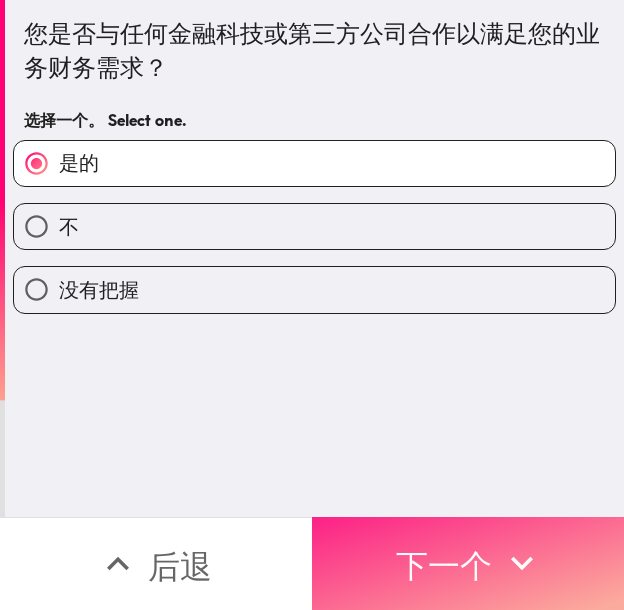 click on "下一个" at bounding box center [444, 566] 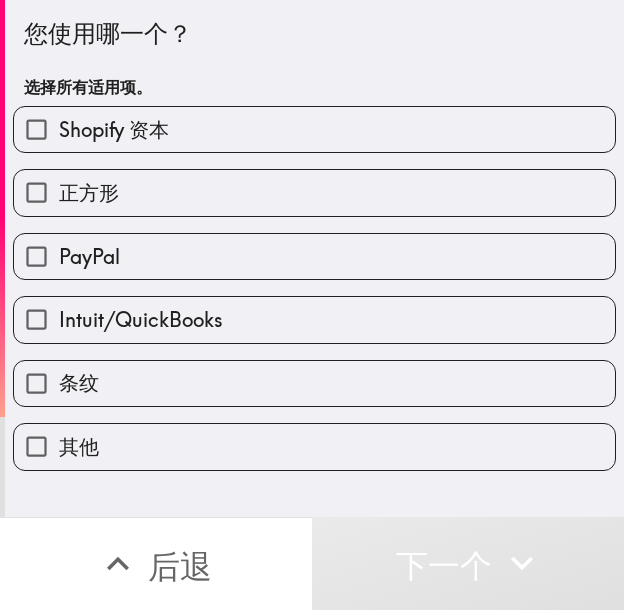 click on "PayPal" at bounding box center [314, 256] 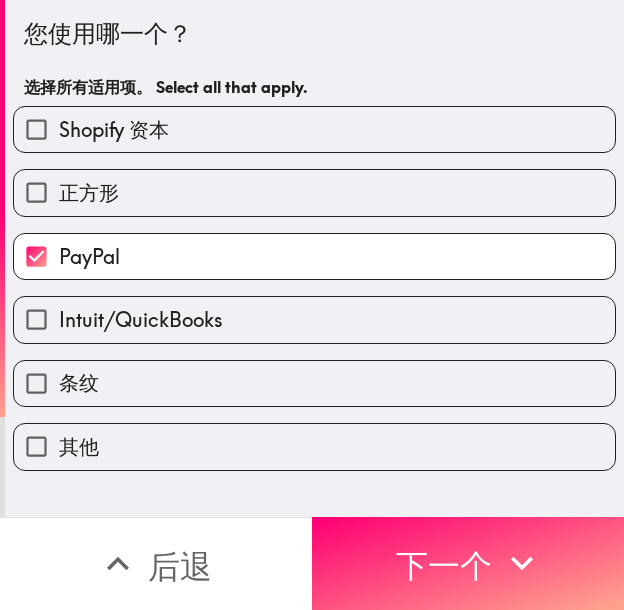 click on "Intuit/QuickBooks" at bounding box center [141, 319] 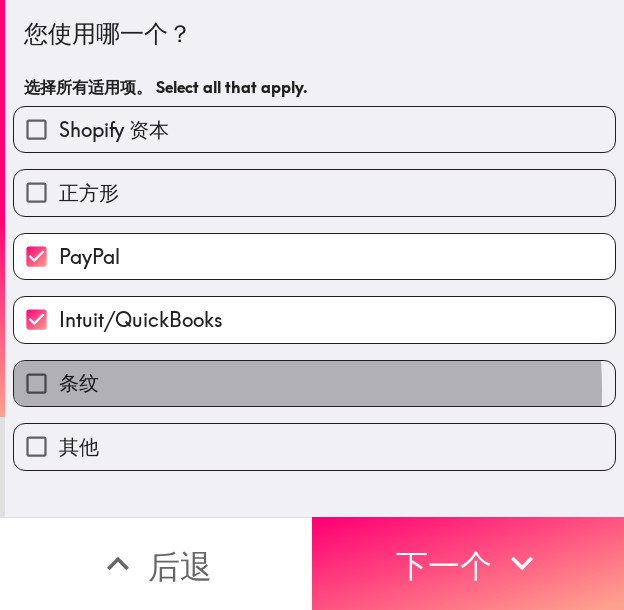 click on "条纹" at bounding box center [314, 383] 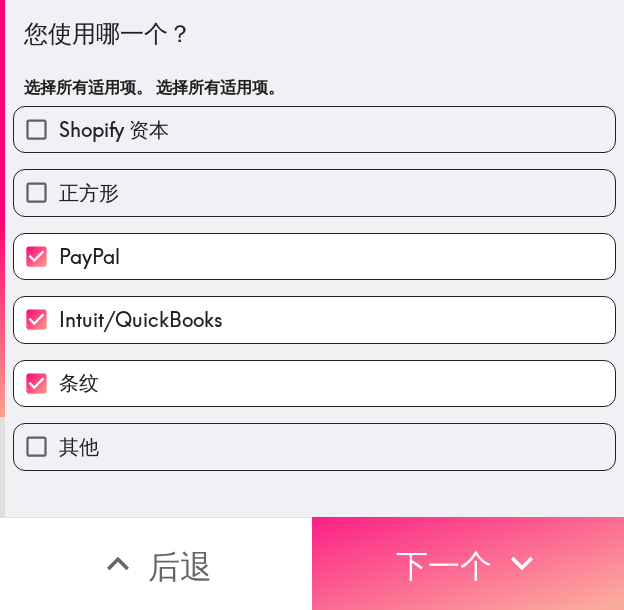 click on "下一个" at bounding box center (468, 563) 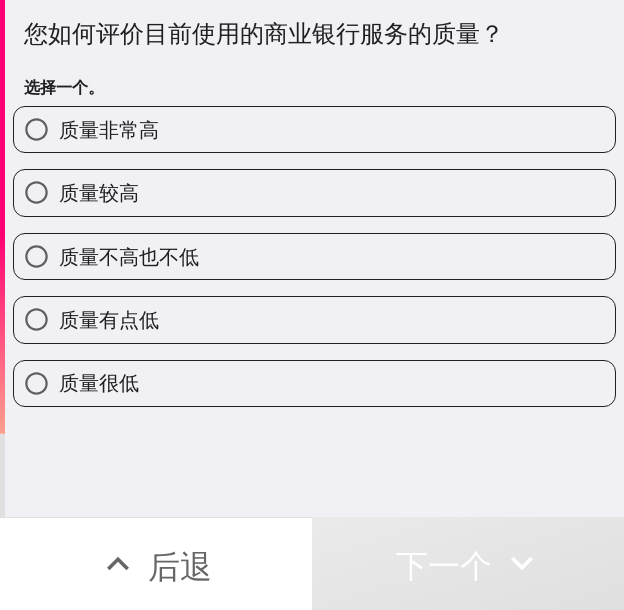 click on "质量非常高" at bounding box center (314, 129) 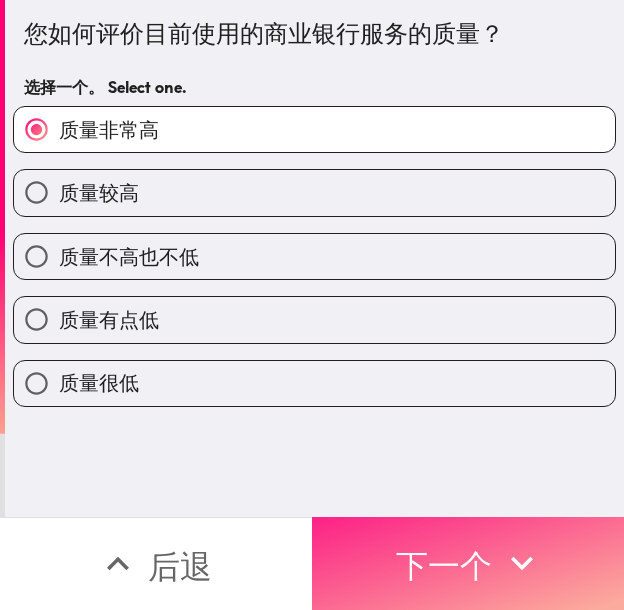 click on "下一个" at bounding box center [444, 566] 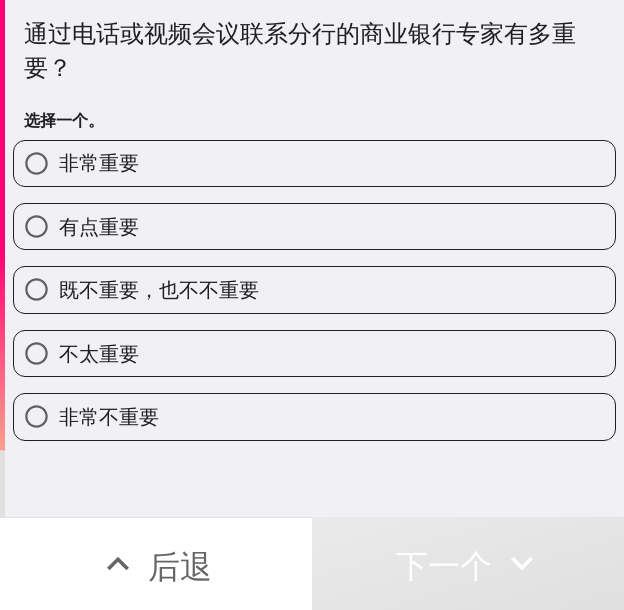 click on "非常重要" at bounding box center (314, 163) 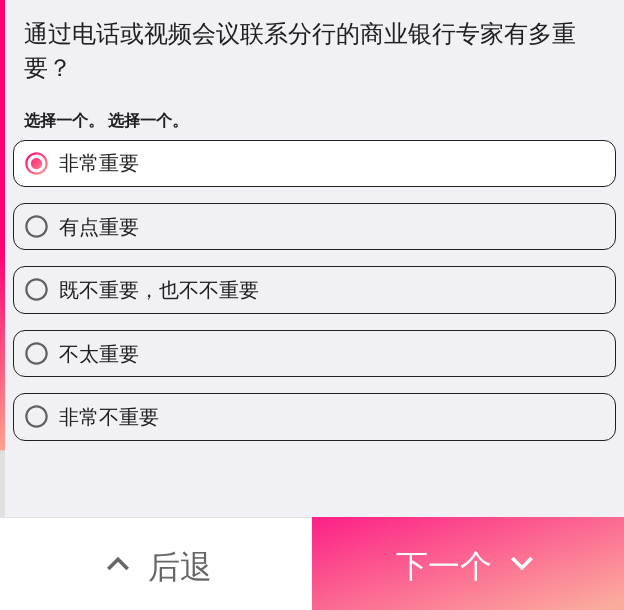 click on "下一个" at bounding box center (444, 566) 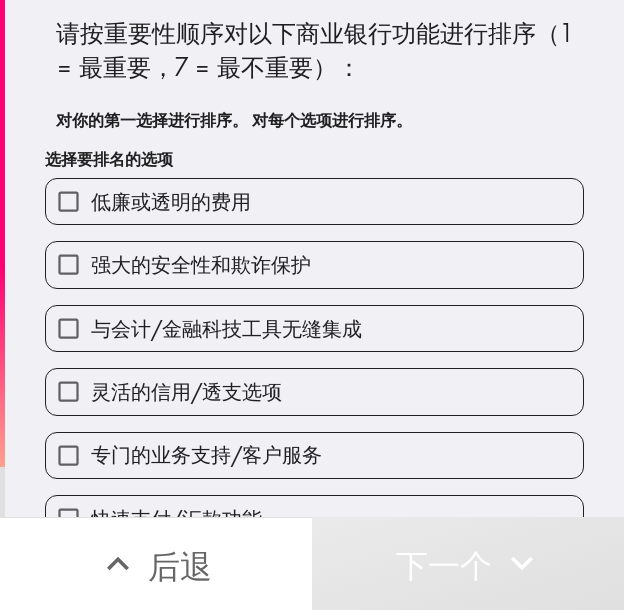click on "低廉或透明的费用" at bounding box center [314, 201] 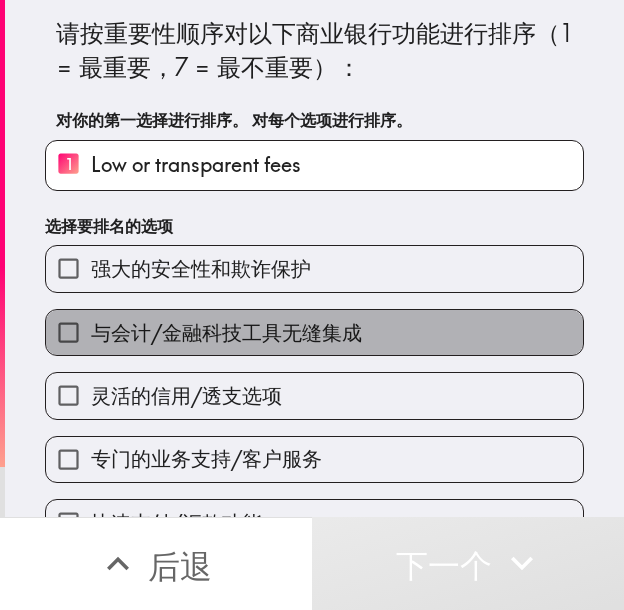 click on "与会计/金融科技工具无缝集成" at bounding box center (226, 332) 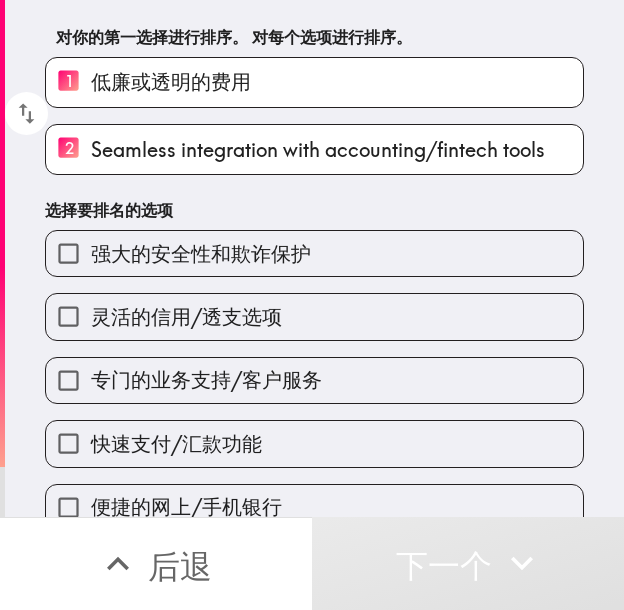 scroll, scrollTop: 112, scrollLeft: 0, axis: vertical 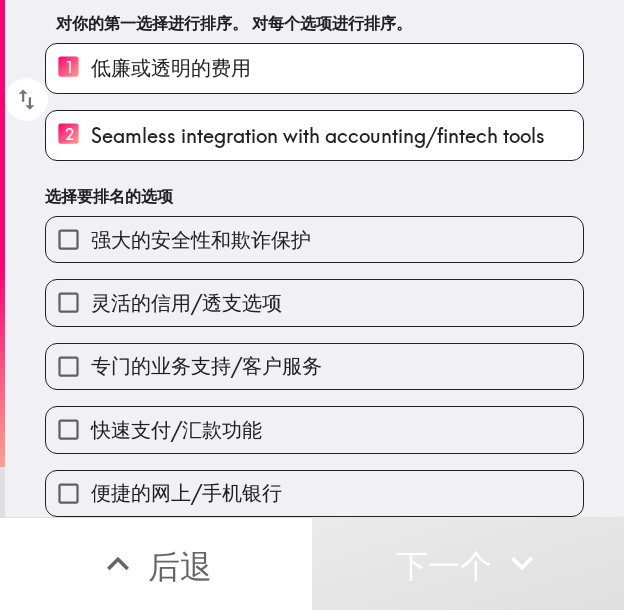 click on "快速支付/汇款功能" at bounding box center [314, 429] 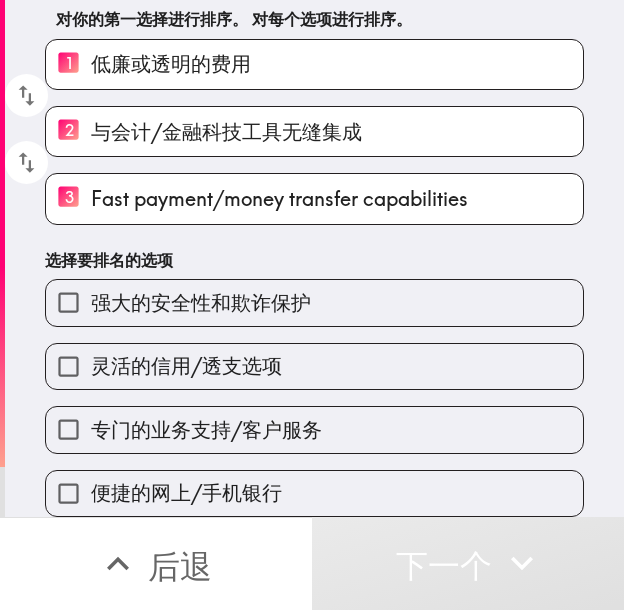 click on "强大的安全性和欺诈保护" at bounding box center [314, 302] 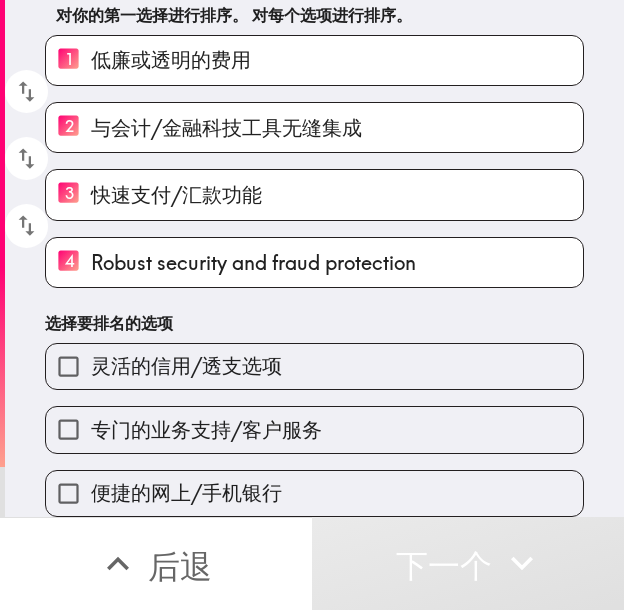 click on "专门的业务支持/客户服务" at bounding box center (206, 429) 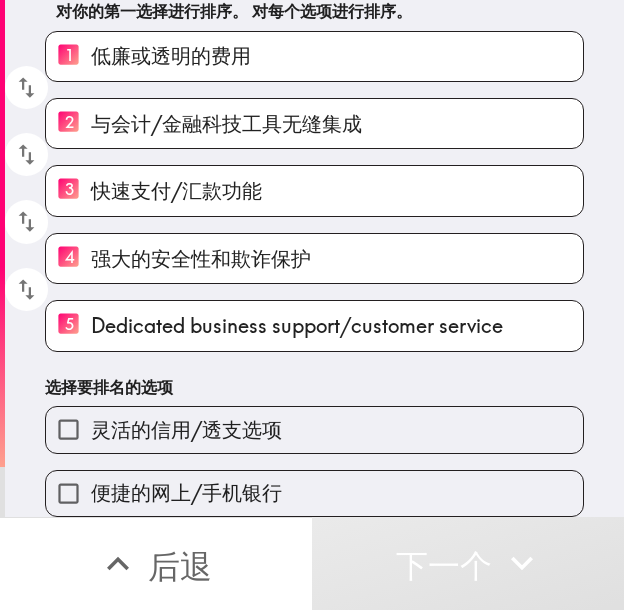 scroll, scrollTop: 124, scrollLeft: 0, axis: vertical 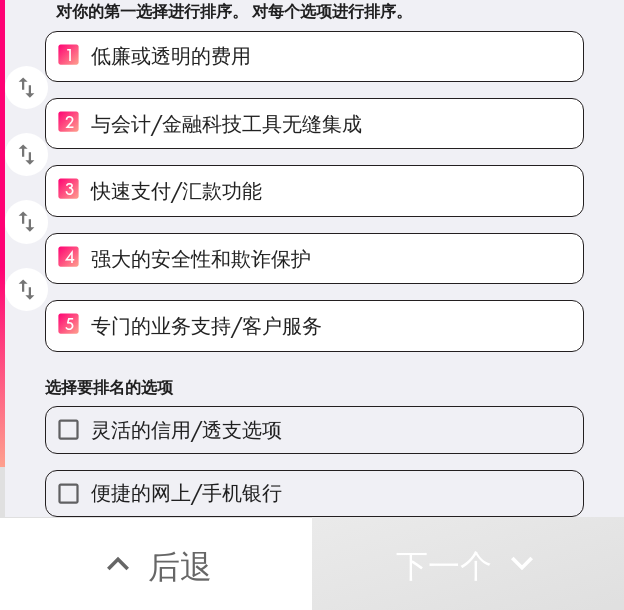 click on "便捷的网上/手机银行" at bounding box center [314, 493] 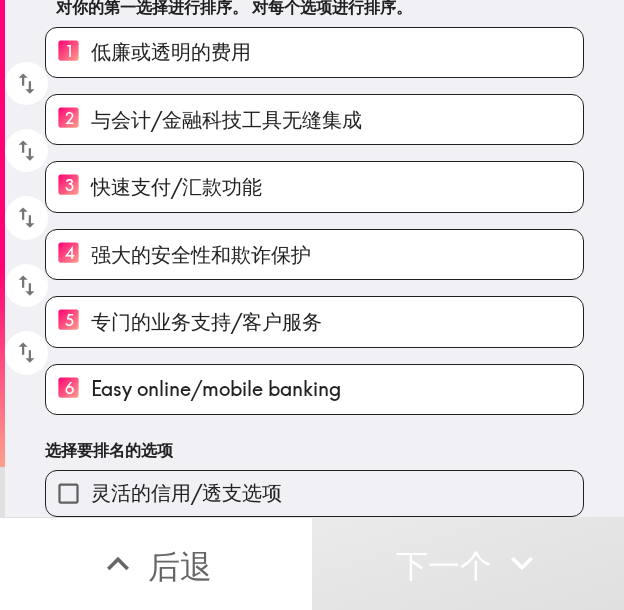 click on "灵活的信用/透支选项" at bounding box center [314, 493] 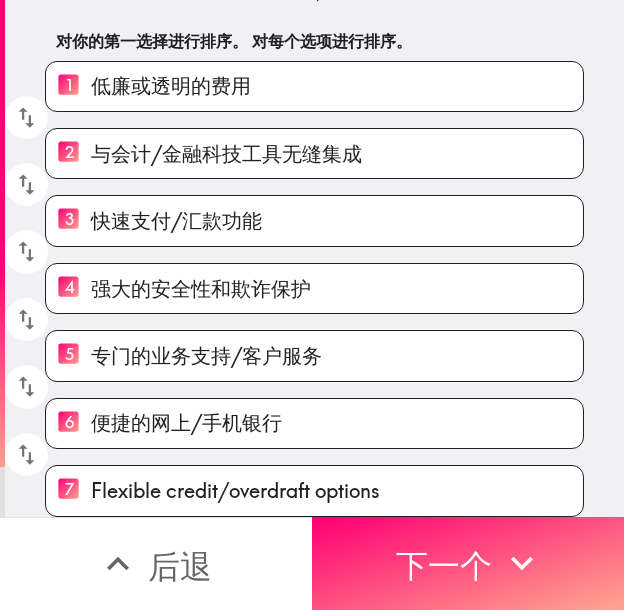 scroll, scrollTop: 94, scrollLeft: 0, axis: vertical 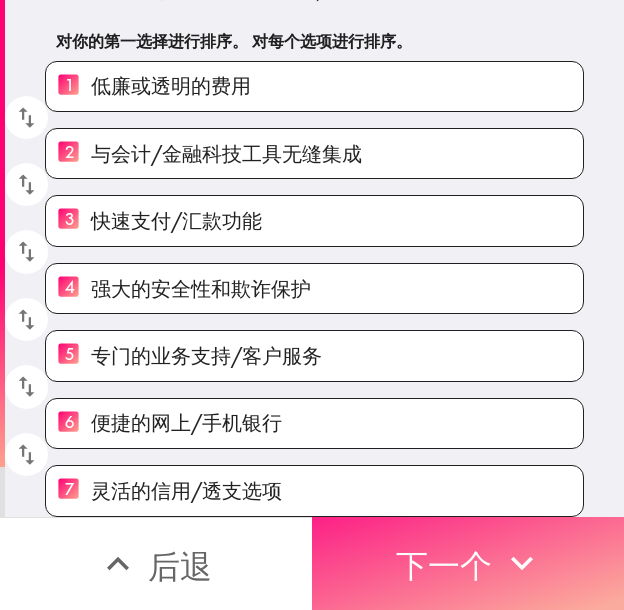 click on "下一个" at bounding box center (444, 566) 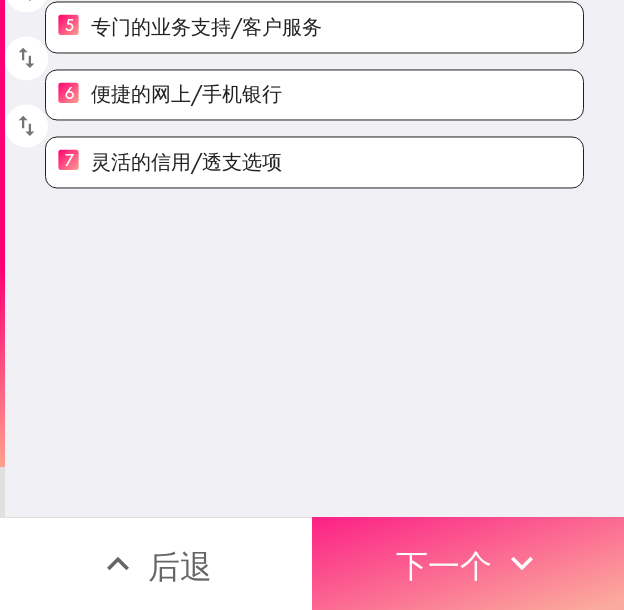 scroll, scrollTop: 0, scrollLeft: 0, axis: both 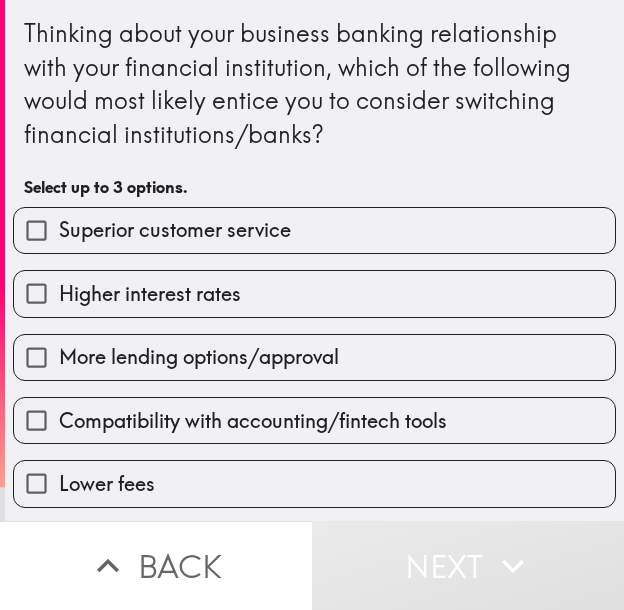 click on "Higher interest rates" at bounding box center [306, 285] 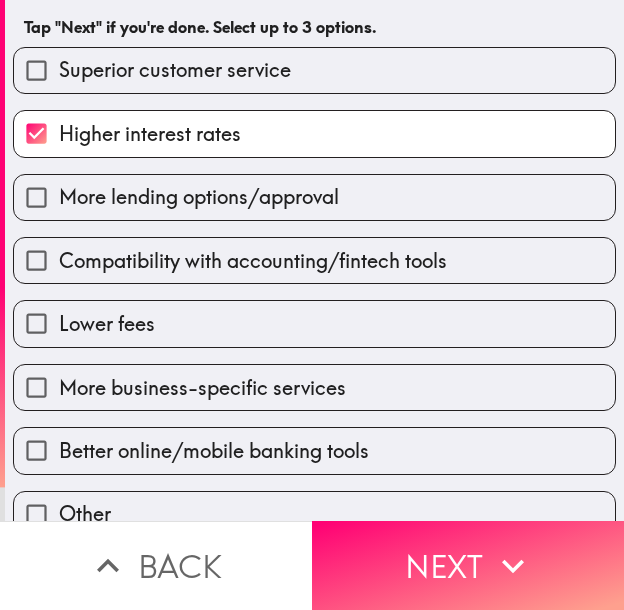 scroll, scrollTop: 192, scrollLeft: 0, axis: vertical 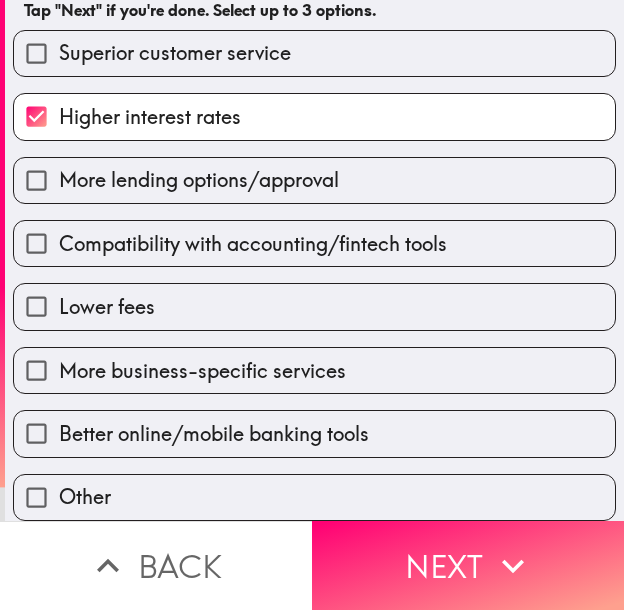 click on "More business-specific services" at bounding box center [306, 362] 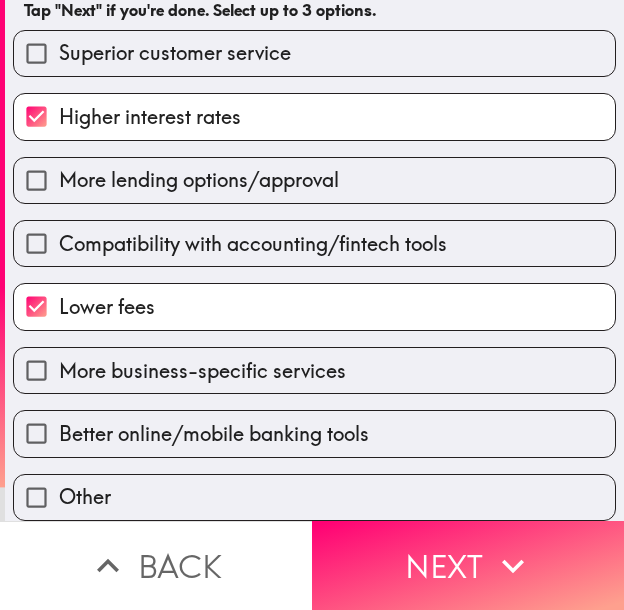 click on "More business-specific services" at bounding box center [202, 371] 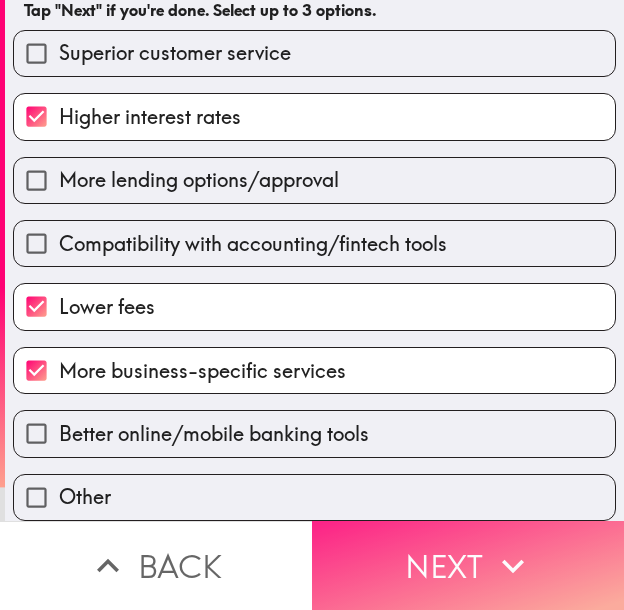 click on "Next" at bounding box center (468, 565) 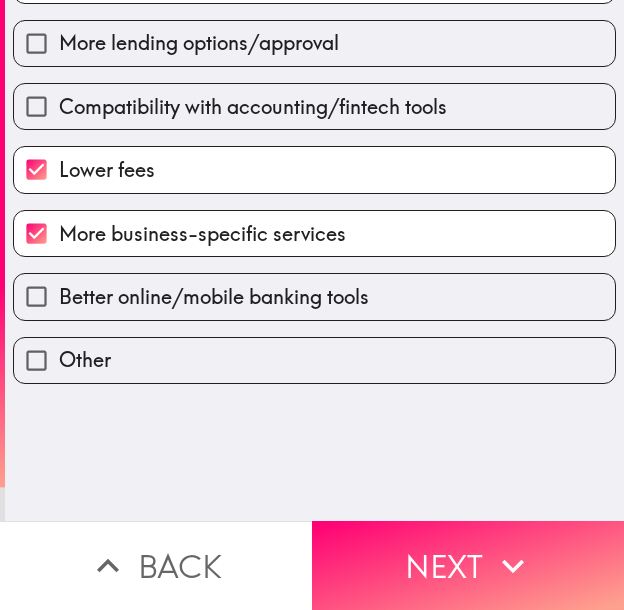 scroll, scrollTop: 0, scrollLeft: 0, axis: both 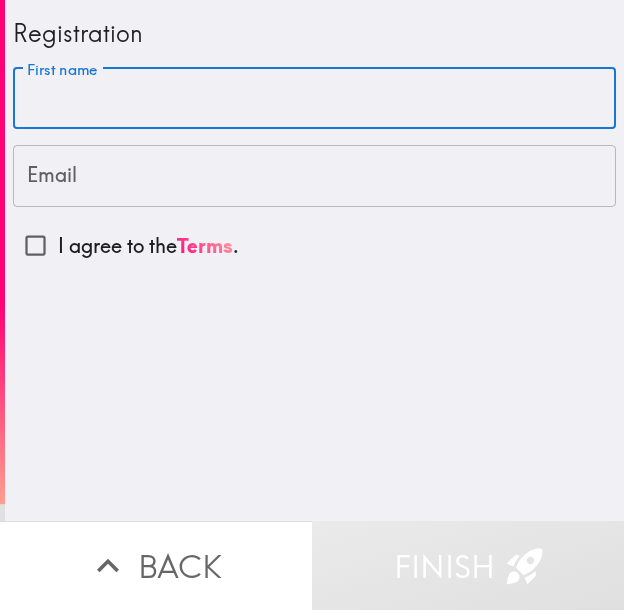 click on "First name" at bounding box center (314, 99) 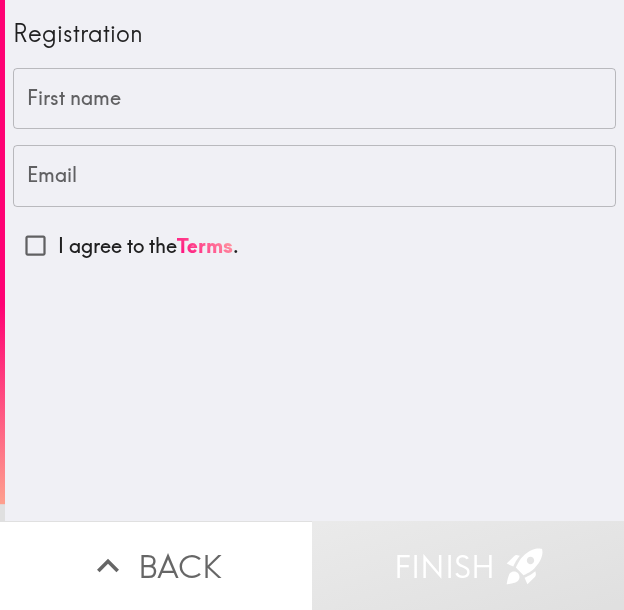 click on "First name" at bounding box center [314, 99] 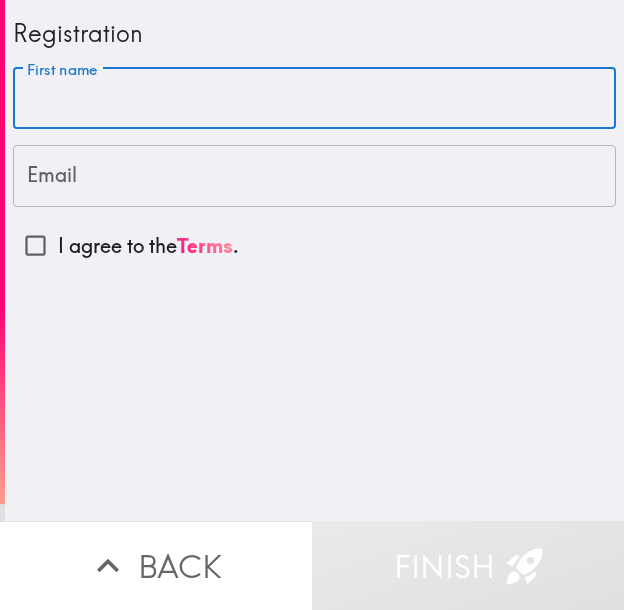 paste on "[FIRST]" 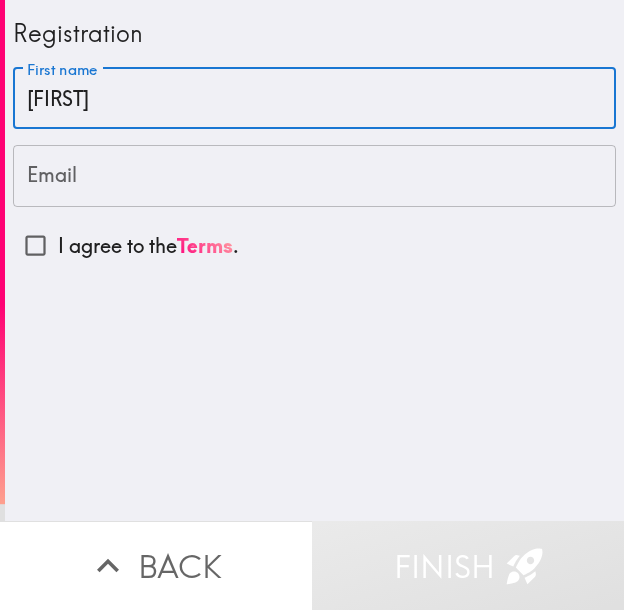 type on "[FIRST]" 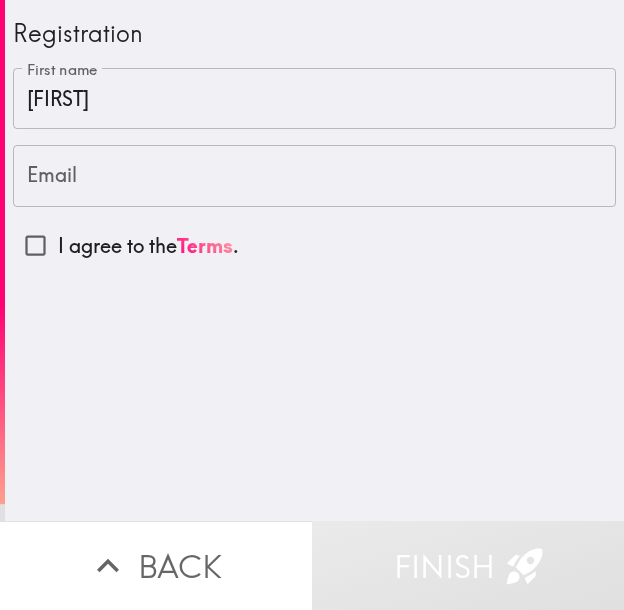 click on "Email" at bounding box center [314, 176] 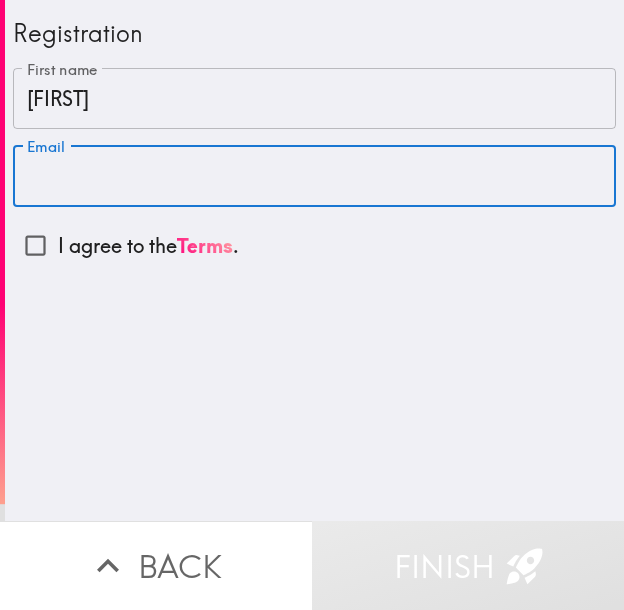paste on "[EMAIL]" 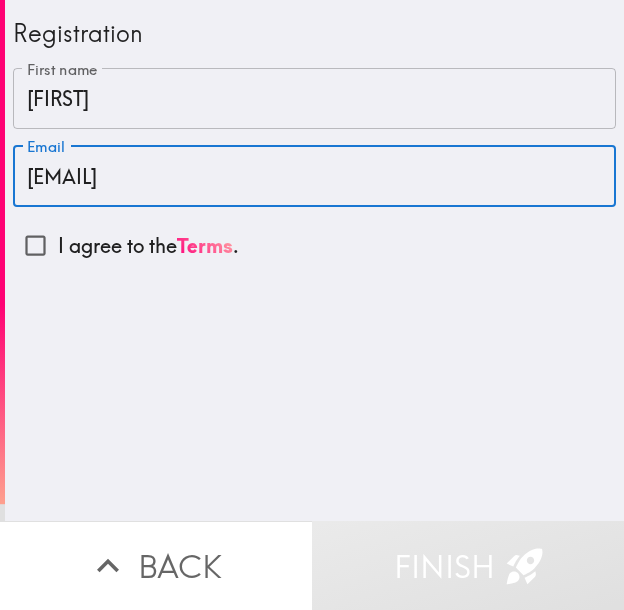type on "[EMAIL]" 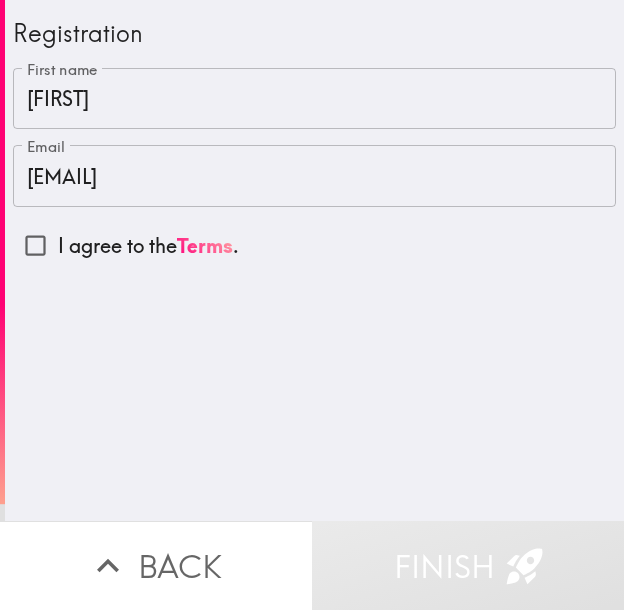 click on "I agree to the  Terms ." at bounding box center [148, 246] 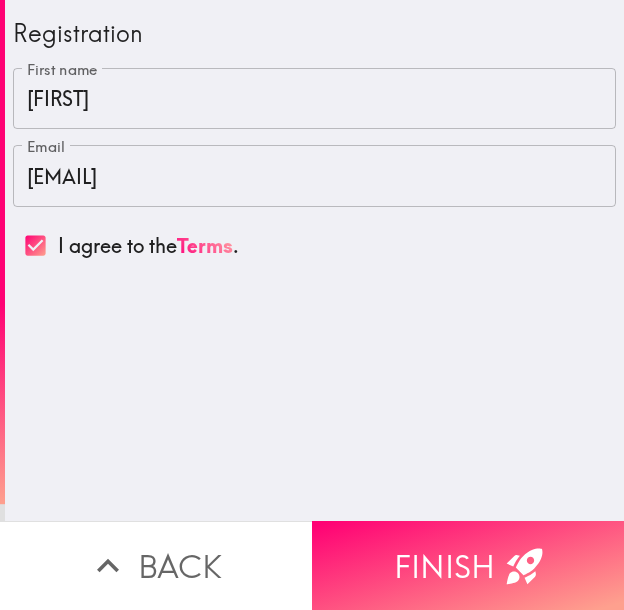 click on "Finish" at bounding box center (468, 565) 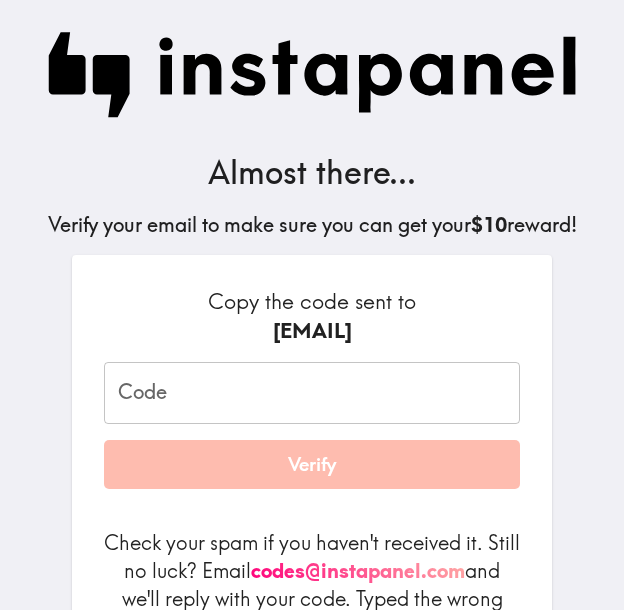 click on "Code" at bounding box center [312, 393] 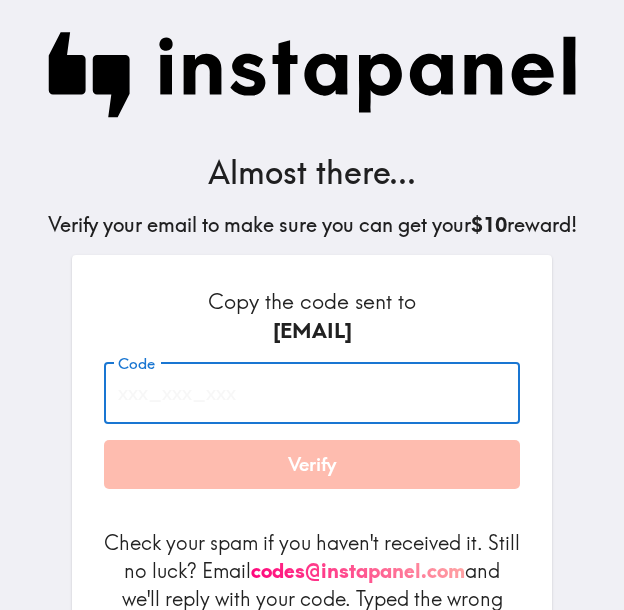 paste on "KtA_EPp_hkQ" 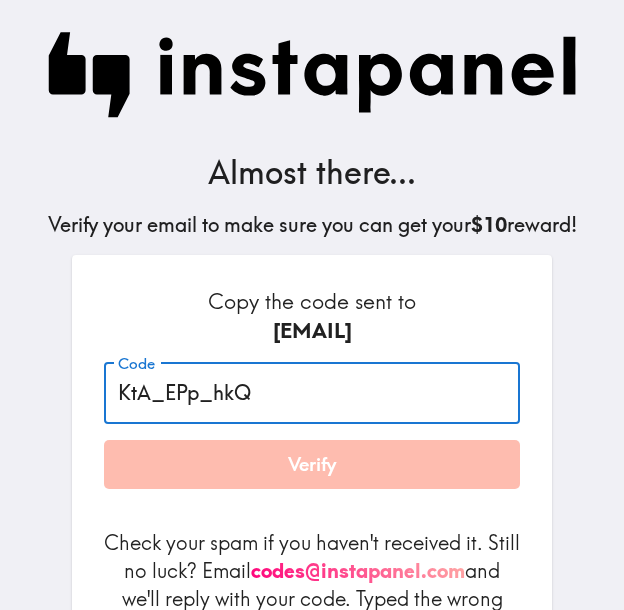 type on "KtA_EPp_hkQ" 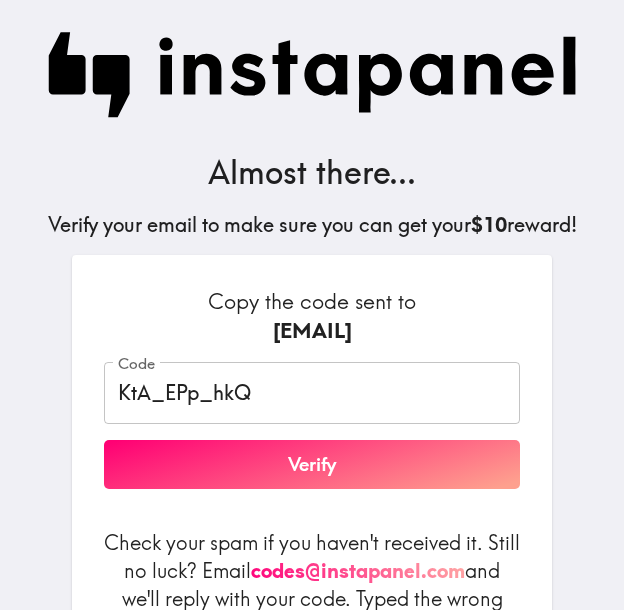 click on "Verify" at bounding box center [312, 465] 